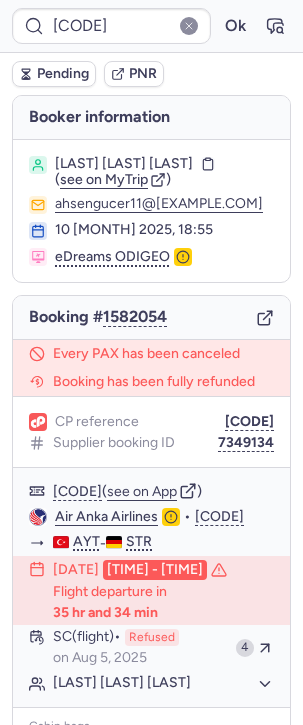 scroll, scrollTop: 0, scrollLeft: 0, axis: both 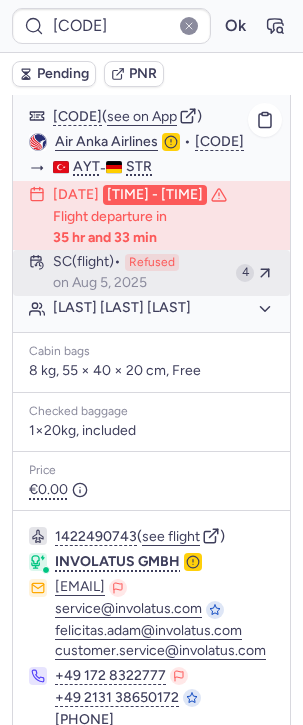 click on "on Aug 5, 2025" at bounding box center (100, 283) 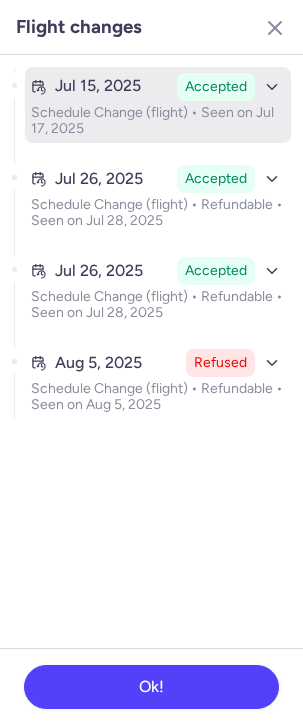 click on "Schedule Change (flight) •  Seen on Jul 17, 2025" at bounding box center [158, 121] 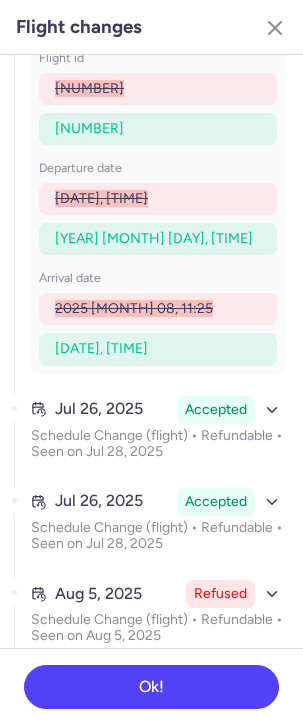 scroll, scrollTop: 16, scrollLeft: 0, axis: vertical 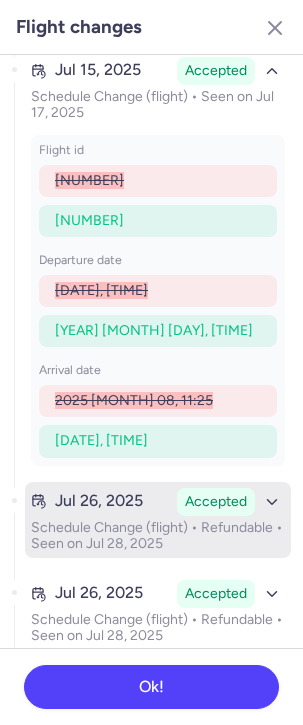 click on "Jul 26, 2025" at bounding box center (99, 501) 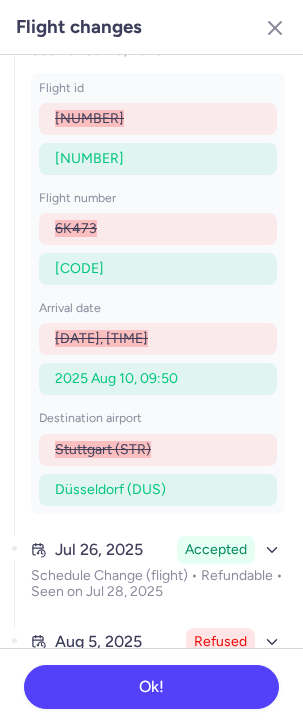 scroll, scrollTop: 557, scrollLeft: 0, axis: vertical 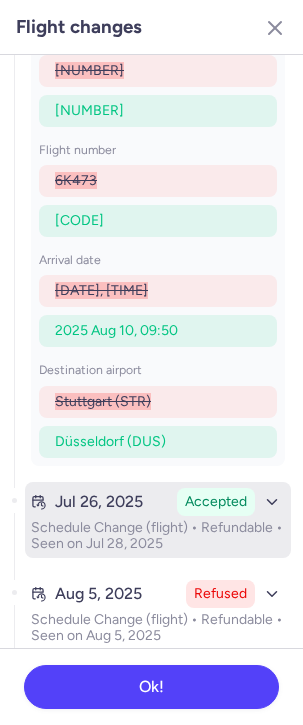 click on "Schedule Change (flight) • Refundable • Seen on Jul 28, 2025" at bounding box center [158, 536] 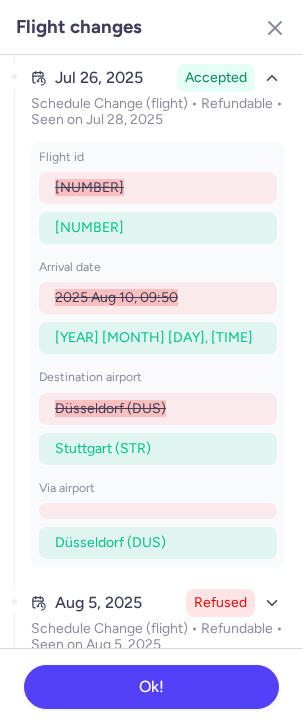 scroll, scrollTop: 990, scrollLeft: 0, axis: vertical 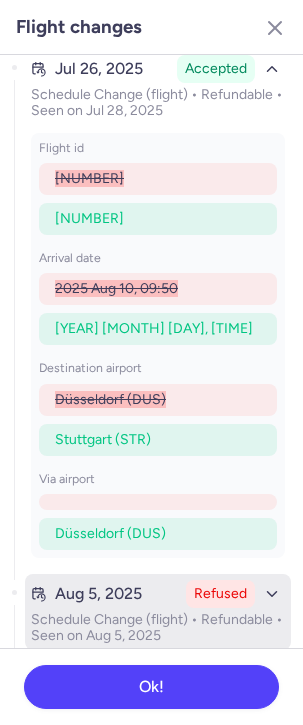 click on "Aug 5, 2025 Refused" at bounding box center (158, 594) 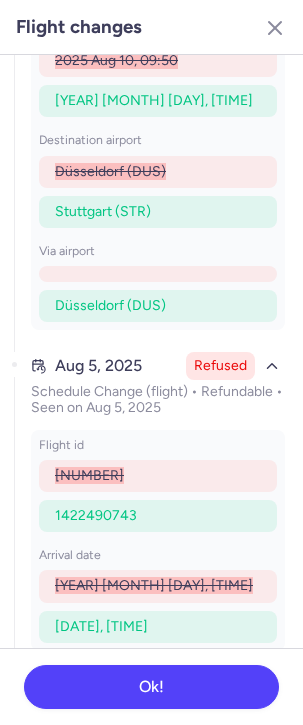 scroll, scrollTop: 0, scrollLeft: 0, axis: both 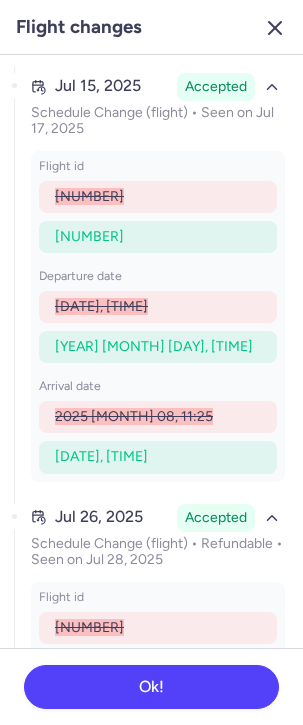 click 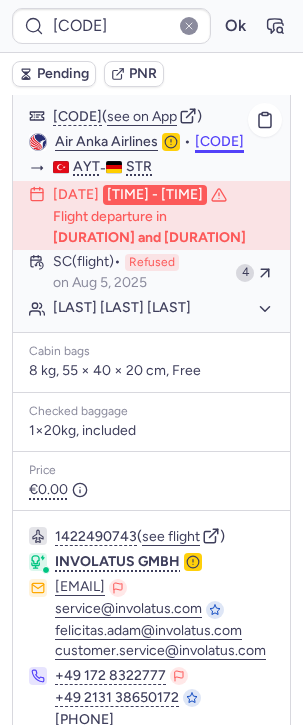 click on "6K375" at bounding box center [219, 142] 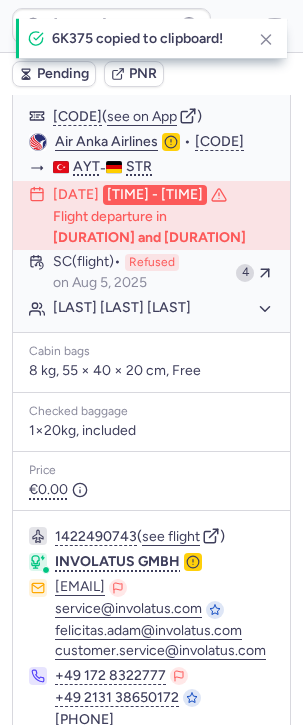 type 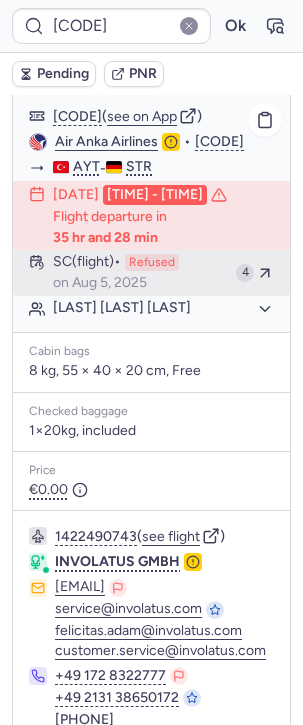 click on "SC   (flight)  Refused  on Aug 5, 2025" at bounding box center [140, 273] 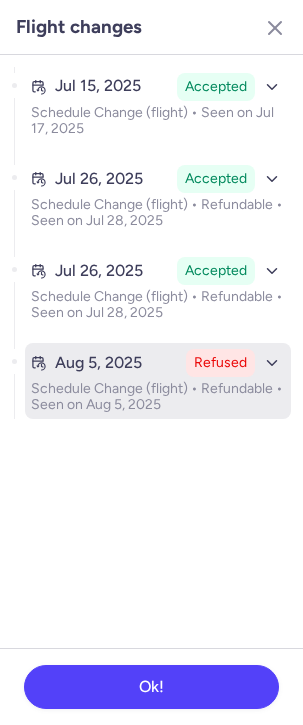 click on "Schedule Change (flight) • Refundable • Seen on Aug 5, 2025" at bounding box center (158, 397) 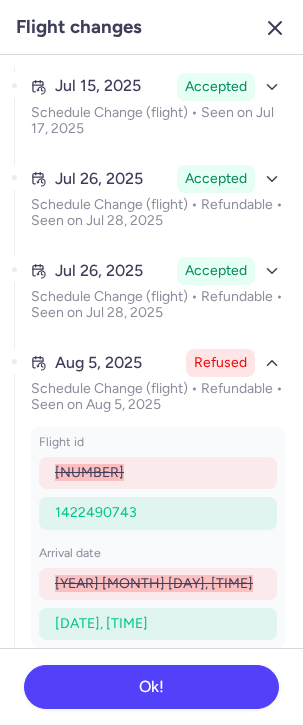 click 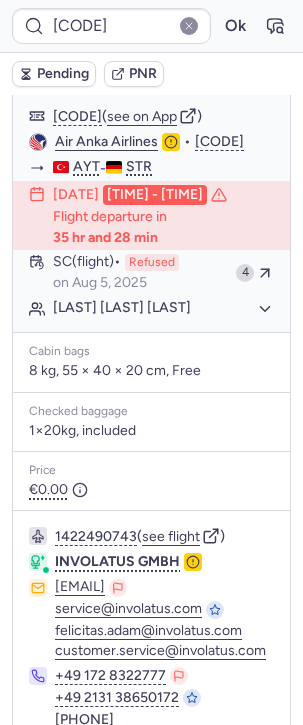 type 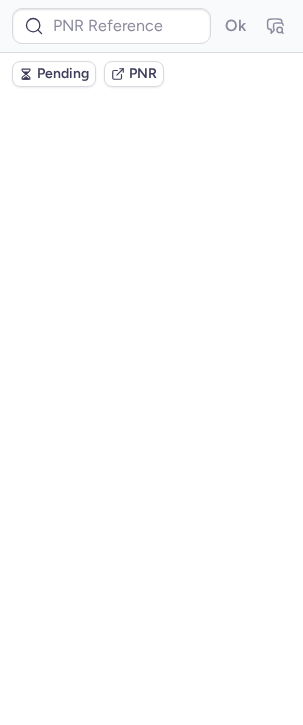 scroll, scrollTop: 0, scrollLeft: 0, axis: both 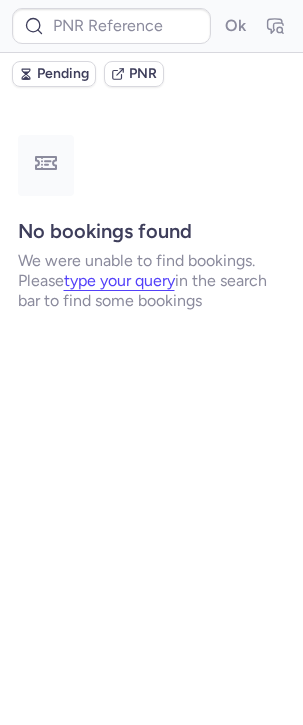 type on "CPKWKM" 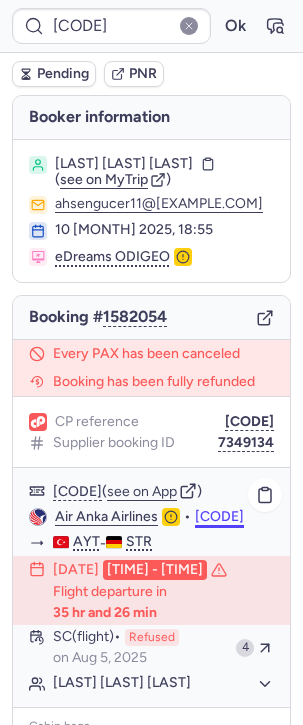 click on "6K375" at bounding box center (219, 517) 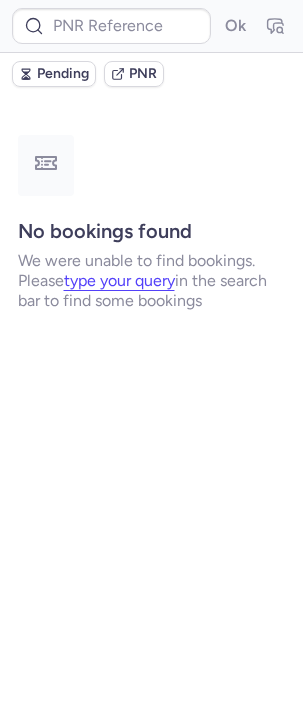 scroll, scrollTop: 0, scrollLeft: 0, axis: both 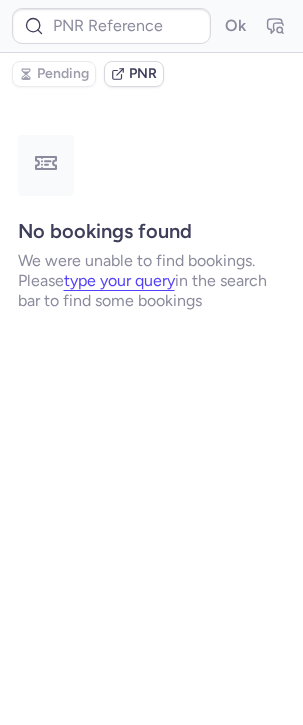 type on "CPCW7A" 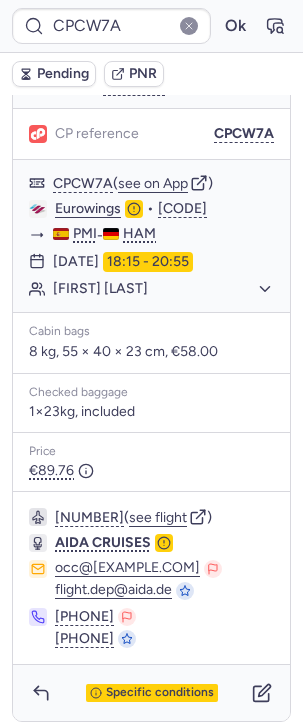 scroll, scrollTop: 0, scrollLeft: 0, axis: both 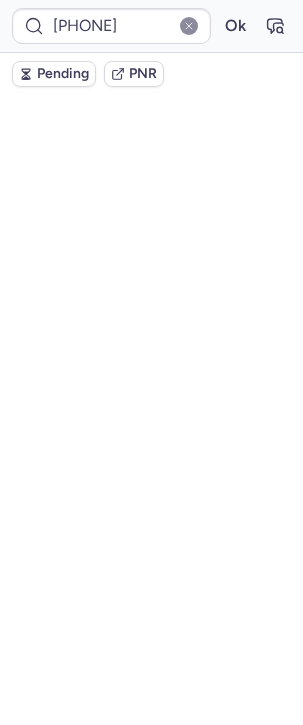 type on "001KUM" 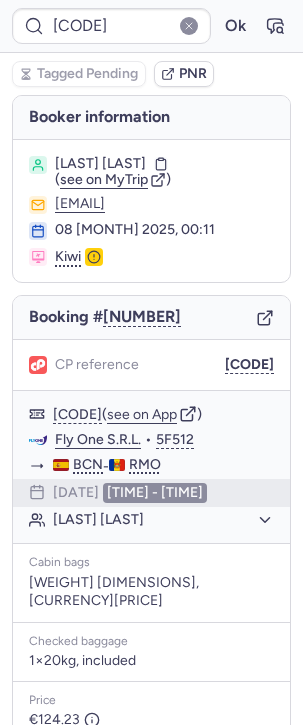scroll, scrollTop: 275, scrollLeft: 0, axis: vertical 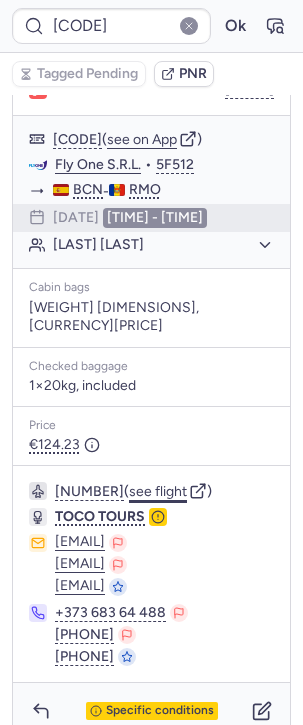 click on "see flight" 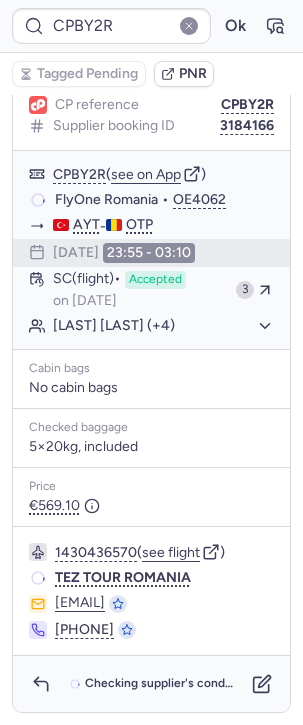 scroll, scrollTop: 251, scrollLeft: 0, axis: vertical 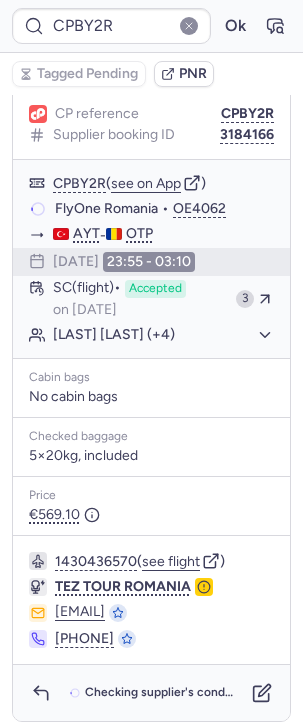 type on "CPCVAZ" 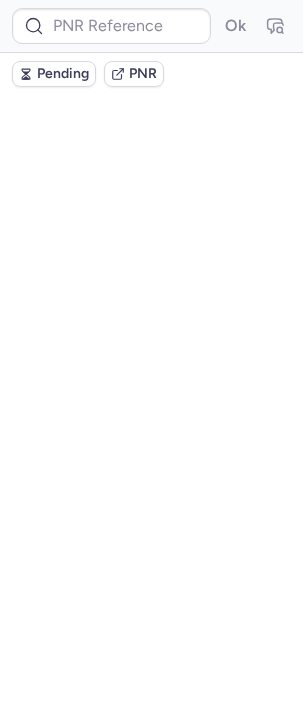 scroll, scrollTop: 0, scrollLeft: 0, axis: both 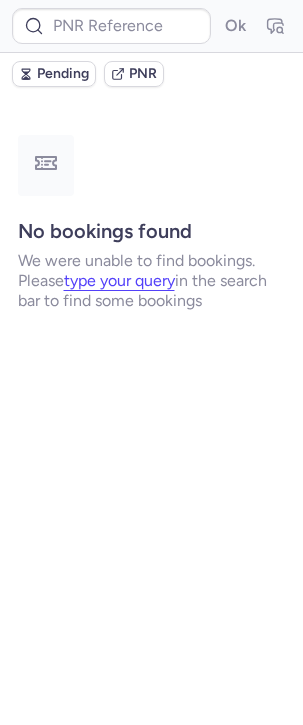 type on "CPZCDV" 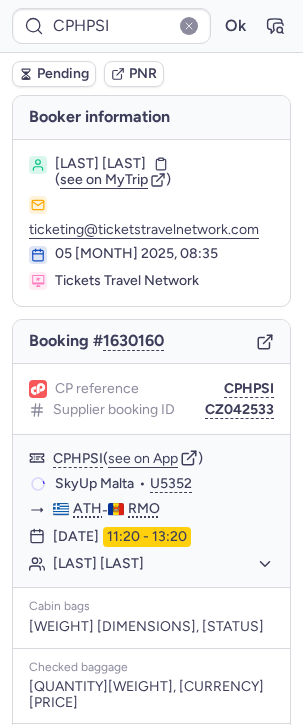 scroll, scrollTop: 270, scrollLeft: 0, axis: vertical 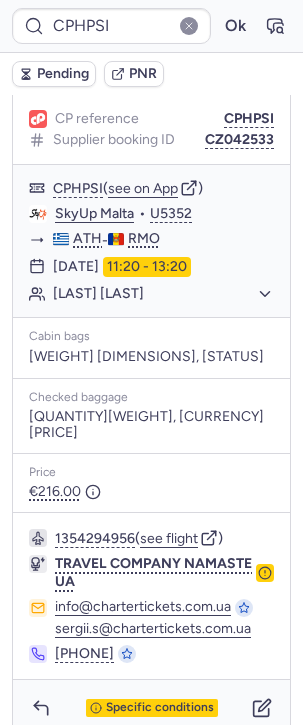 type on "CP8JO5" 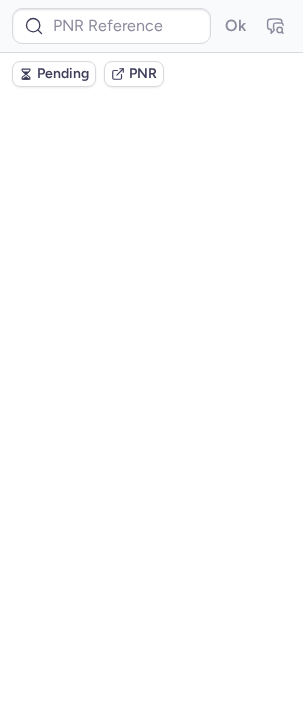 scroll, scrollTop: 0, scrollLeft: 0, axis: both 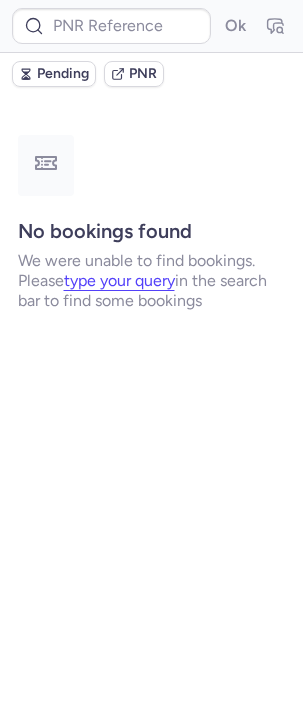 type on "CZ042087" 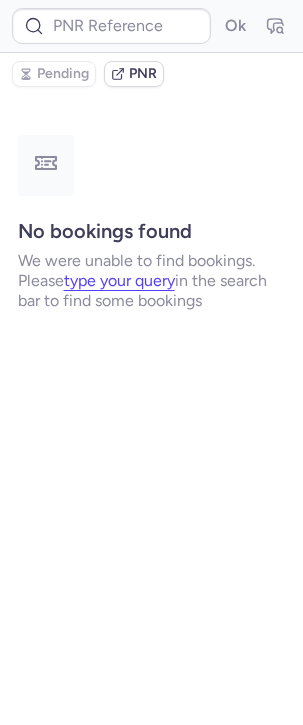 type on "CPK9JC" 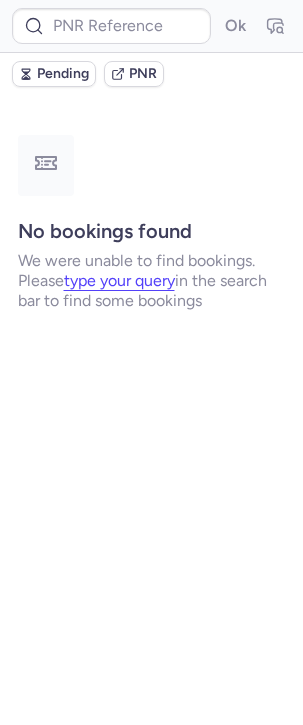 type on "CPK9JC" 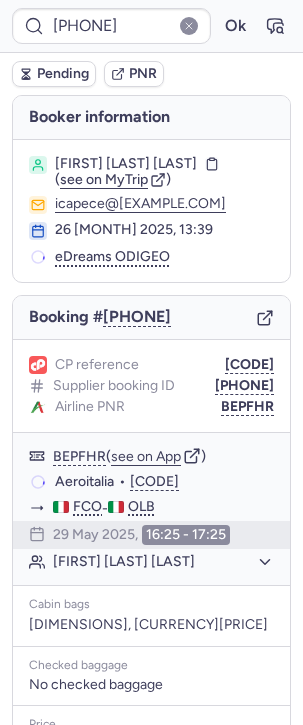 type on "CPHPSI" 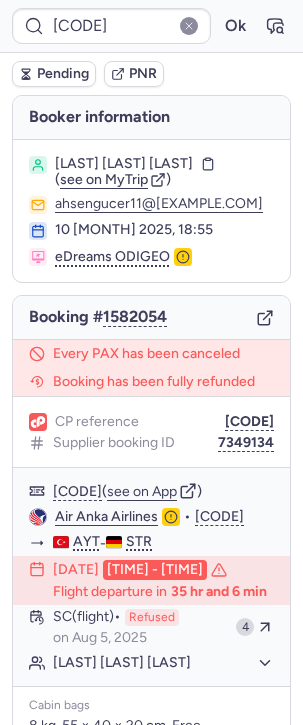 type on "CPH7L9" 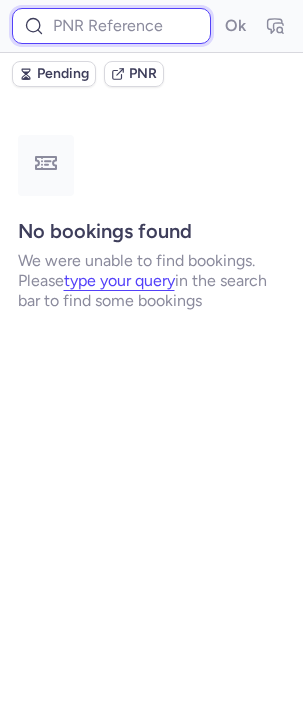 click at bounding box center (111, 26) 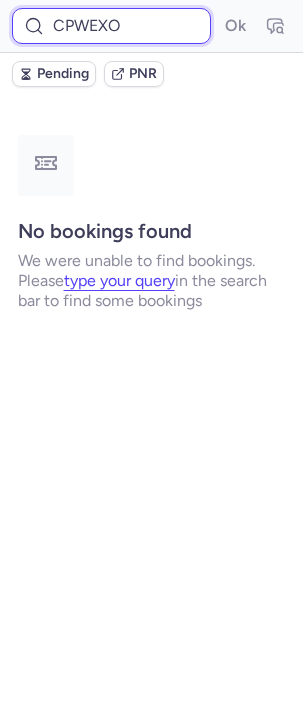 click on "Ok" at bounding box center [235, 26] 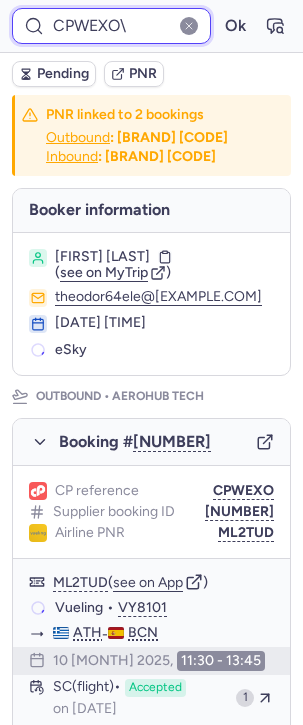 type on "CPWEXO" 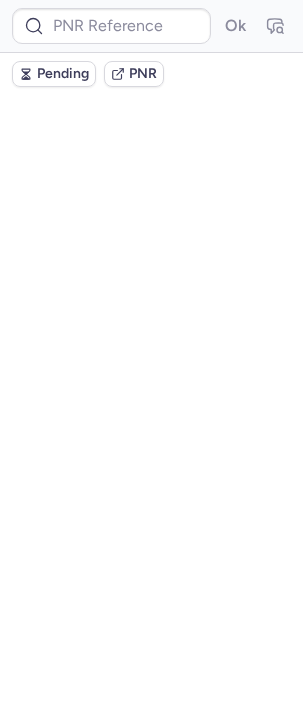 scroll, scrollTop: 0, scrollLeft: 0, axis: both 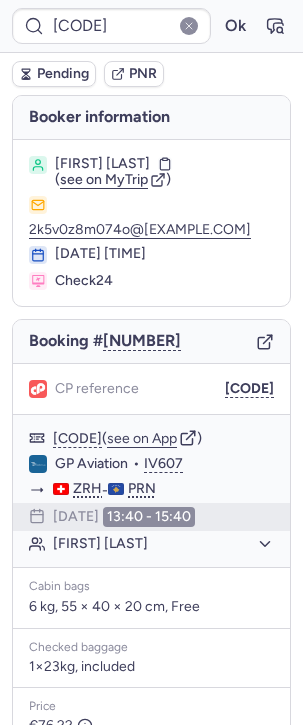 type on "CPHPSI" 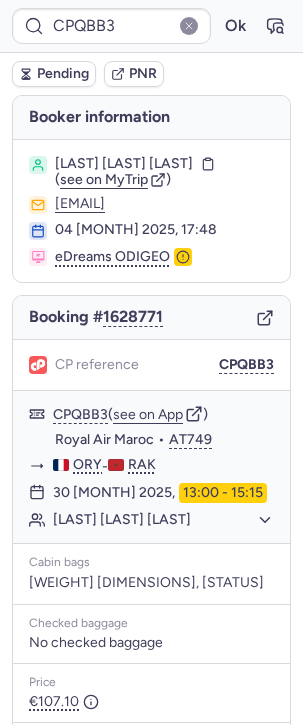 type on "CPH7L9" 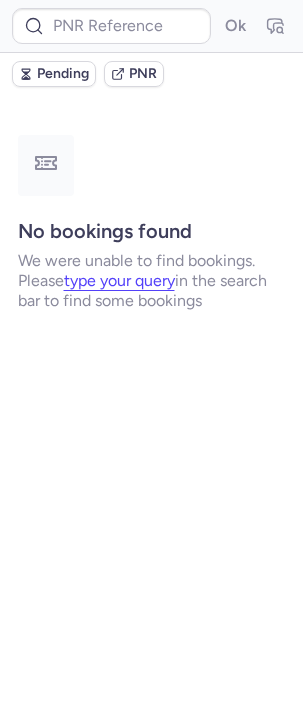 type on "CPHPSI" 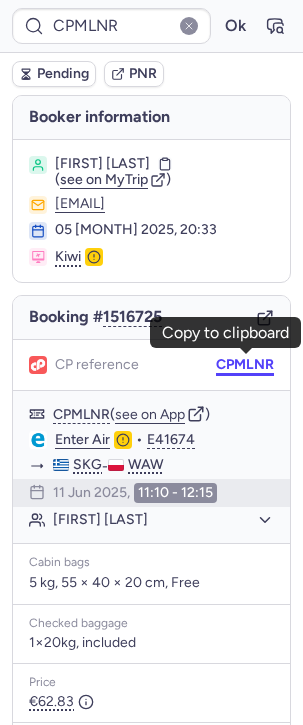 click on "CPMLNR" at bounding box center (245, 365) 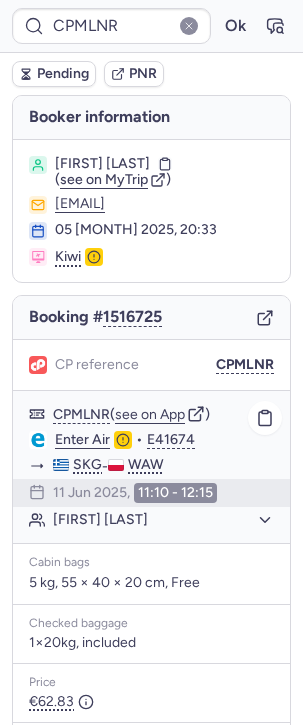 click on "Ruslan ZHYRUN" 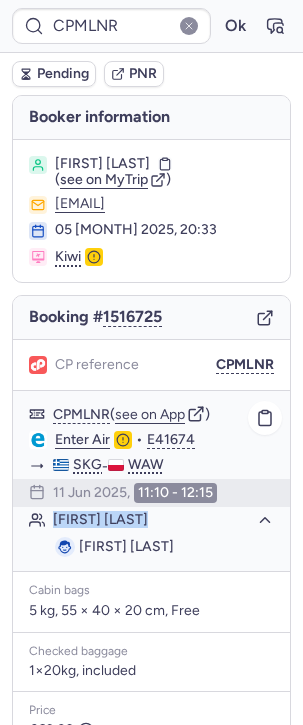 drag, startPoint x: 182, startPoint y: 527, endPoint x: 41, endPoint y: 513, distance: 141.69333 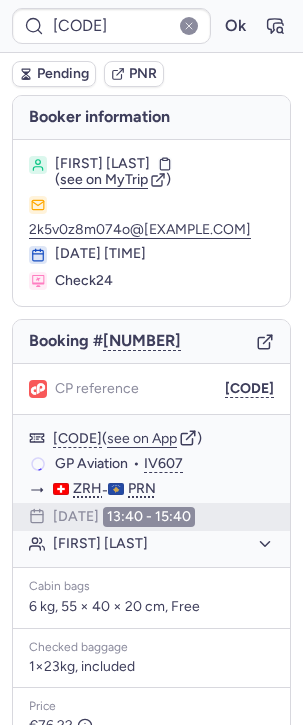 type on "CPHPSI" 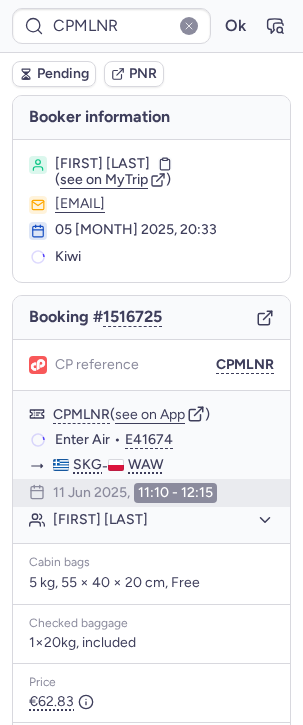 type on "CPKWKM" 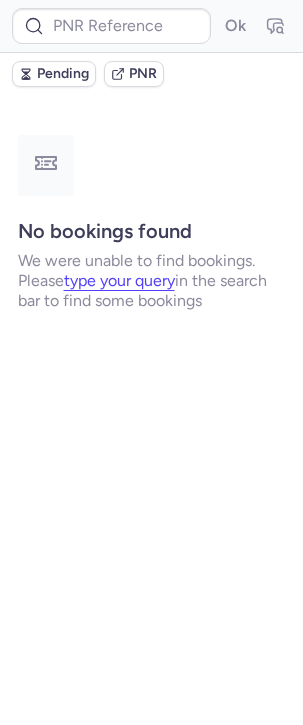 type on "CPZHPC" 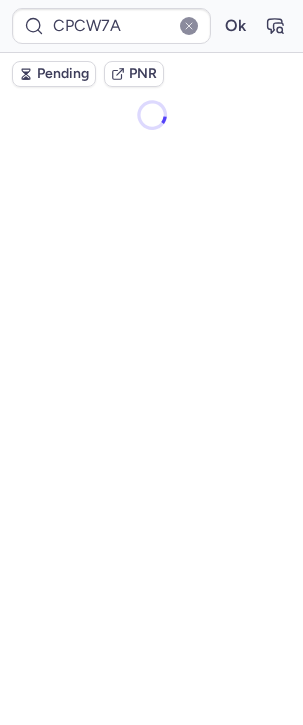 type on "CPXKTB" 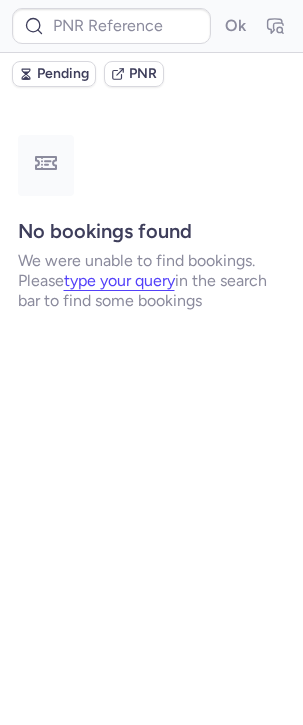 type on "CPPSQK" 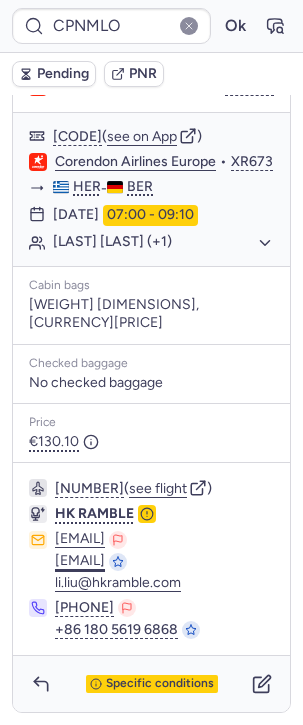 scroll, scrollTop: 0, scrollLeft: 0, axis: both 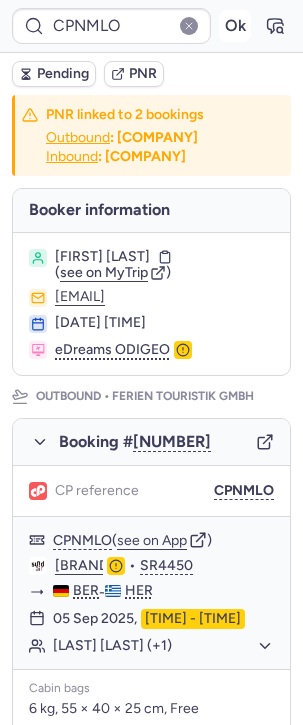 click on "Ok" at bounding box center (235, 26) 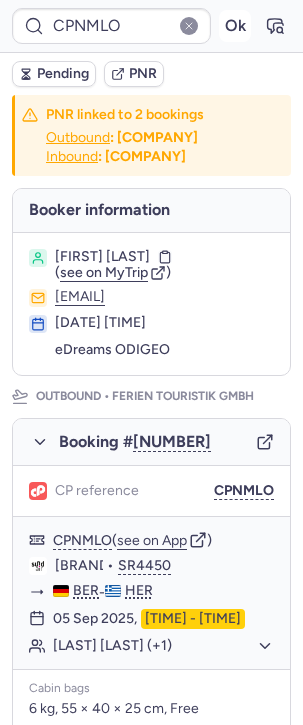 click on "Ok" at bounding box center (235, 26) 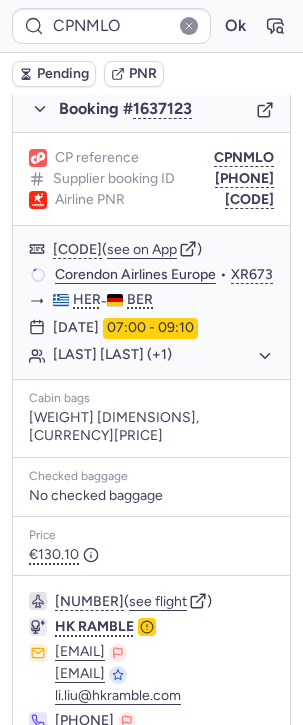 scroll, scrollTop: 990, scrollLeft: 0, axis: vertical 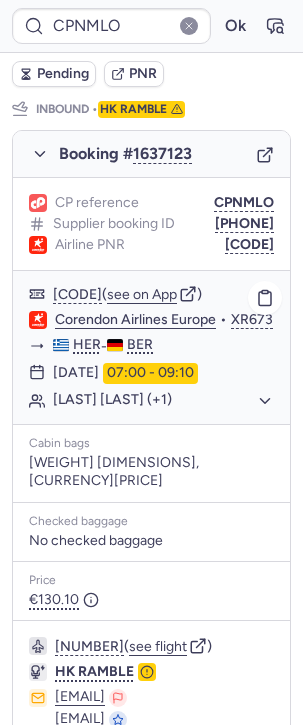 type on "CPGP8O" 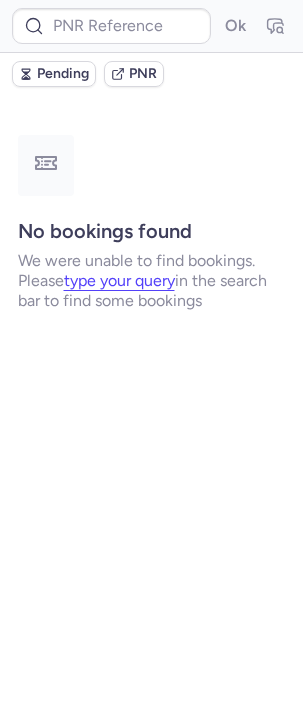 scroll, scrollTop: 0, scrollLeft: 0, axis: both 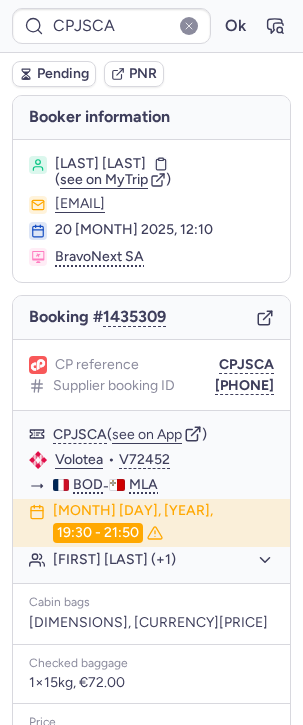type on "CPBY2R" 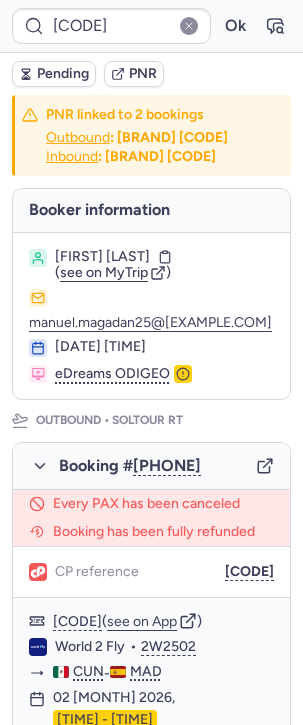 type on "CP3GSP" 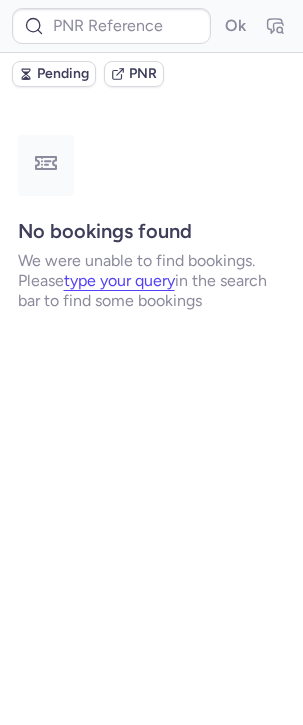 type on "CPF9YE" 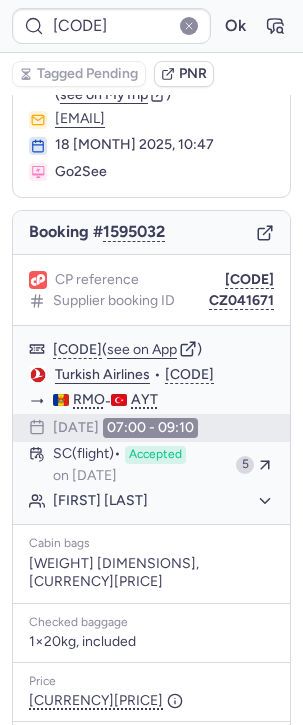 scroll, scrollTop: 6, scrollLeft: 0, axis: vertical 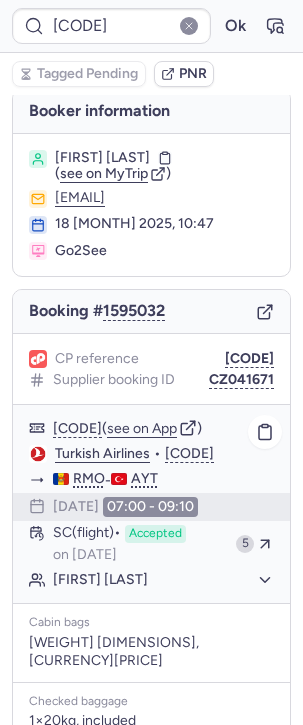 click on "[FIRST] [LAST]" 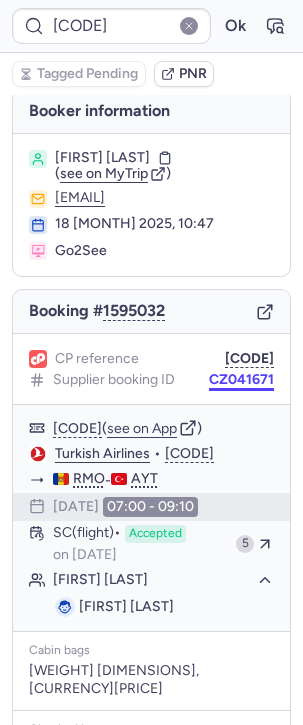 click on "[PHONE]" at bounding box center (241, 380) 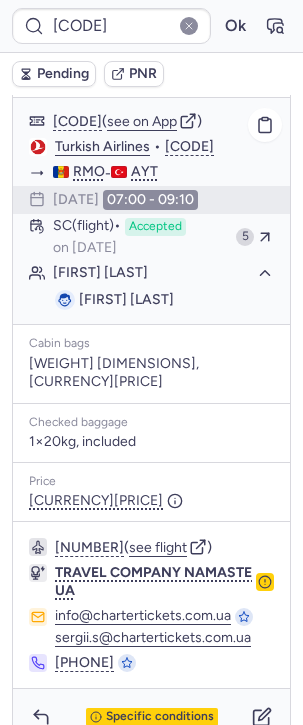 scroll, scrollTop: 320, scrollLeft: 0, axis: vertical 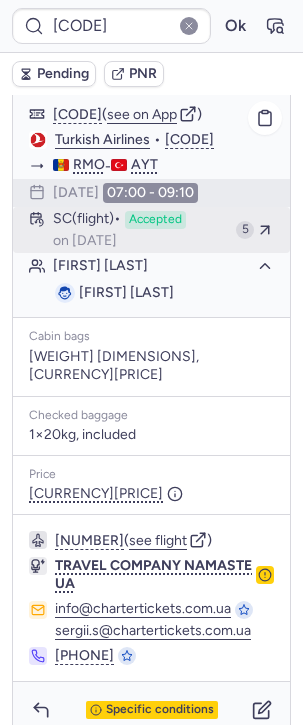 click on "Accepted" at bounding box center (155, 220) 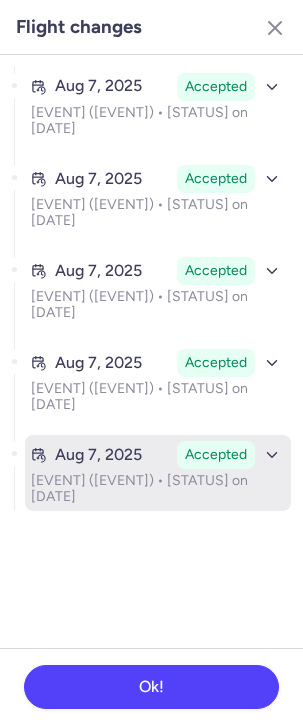 click on "Schedule Change (flight) •  Seen on Aug 8, 2025" at bounding box center [158, 489] 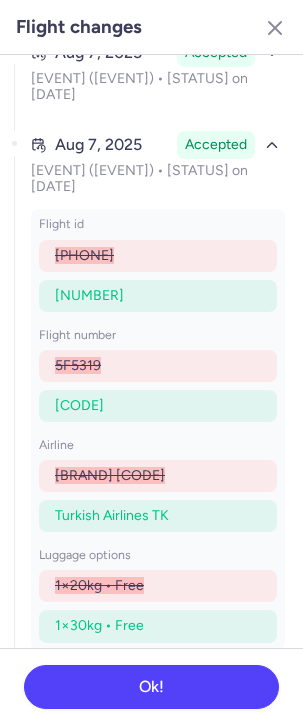 scroll, scrollTop: 116, scrollLeft: 0, axis: vertical 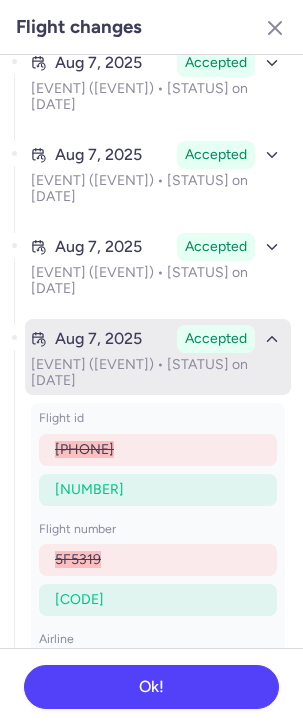 click on "Schedule Change (flight) •  Seen on Aug 8, 2025" at bounding box center [158, 373] 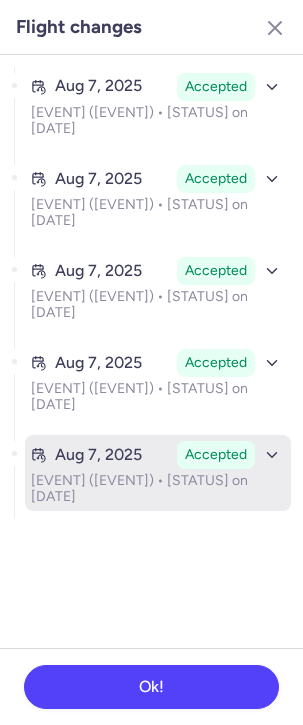 scroll, scrollTop: 0, scrollLeft: 0, axis: both 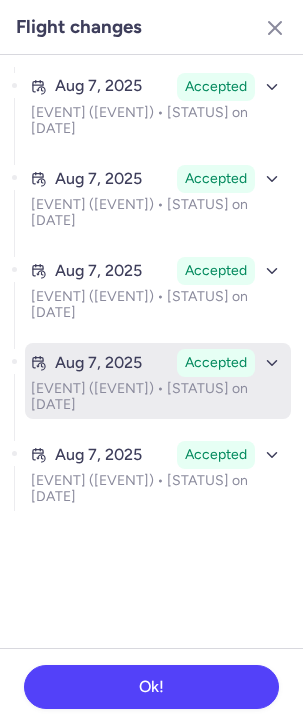 click on "Aug 7, 2025" at bounding box center [100, 363] 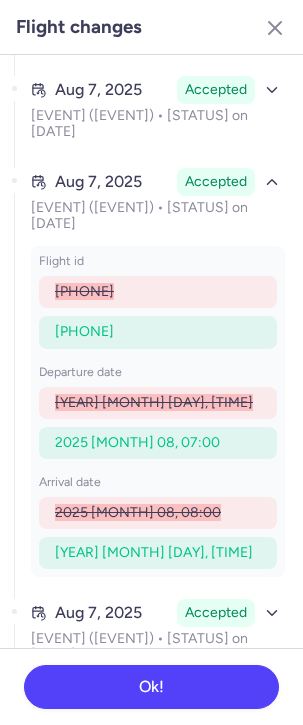 scroll, scrollTop: 171, scrollLeft: 0, axis: vertical 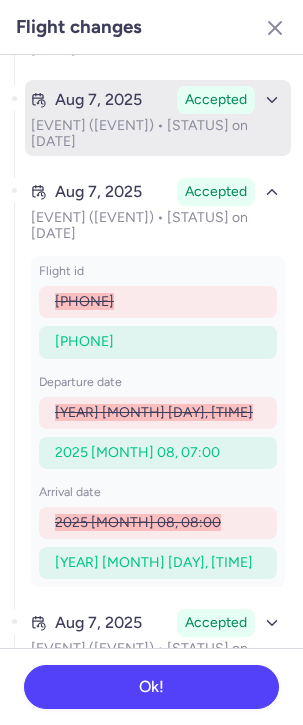 click on "Schedule Change (flight) •  Seen on Aug 8, 2025" at bounding box center [158, 134] 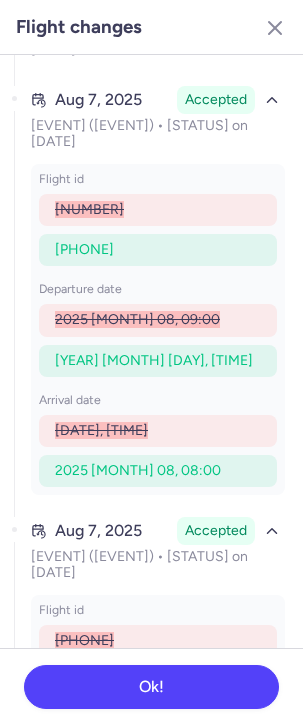 scroll, scrollTop: 50, scrollLeft: 0, axis: vertical 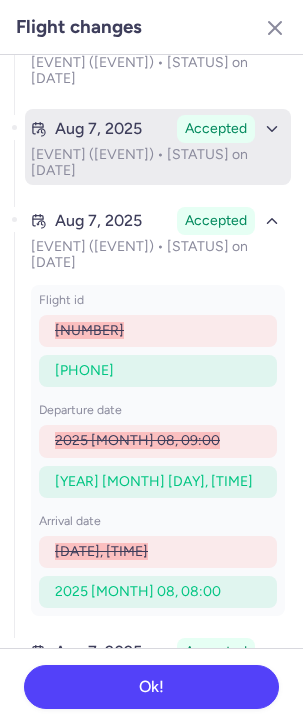 click on "Schedule Change (flight) •  Seen on Aug 8, 2025" at bounding box center [158, 163] 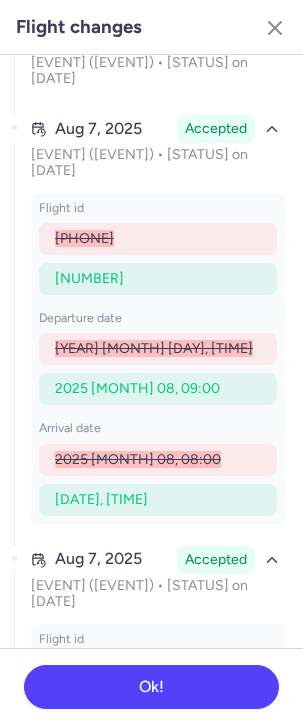 scroll, scrollTop: 0, scrollLeft: 0, axis: both 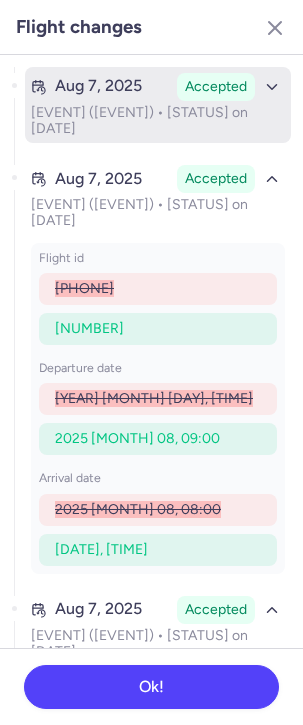 click on "Schedule Change (flight) •  Seen on Aug 8, 2025" at bounding box center (158, 121) 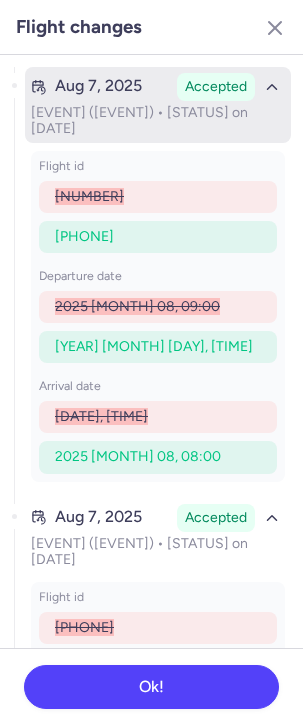 click on "Schedule Change (flight) •  Seen on Aug 8, 2025" at bounding box center (158, 121) 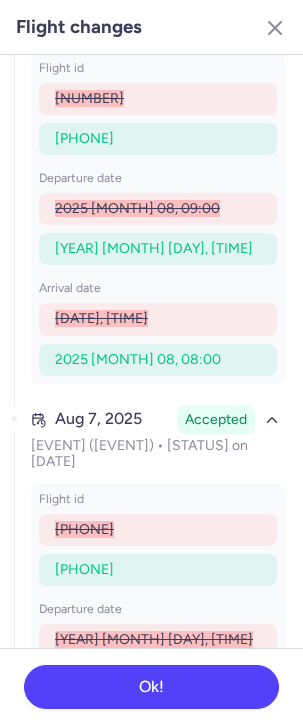 scroll, scrollTop: 877, scrollLeft: 0, axis: vertical 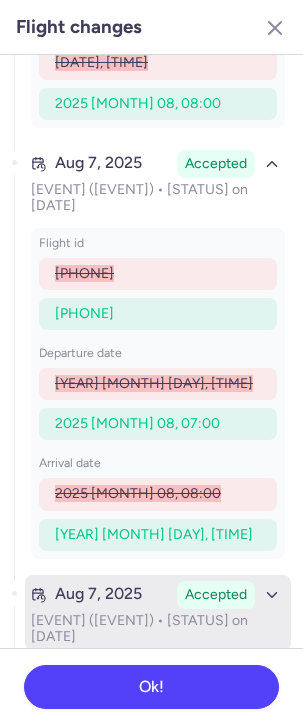 click on "Schedule Change (flight) •  Seen on Aug 8, 2025" at bounding box center (158, 629) 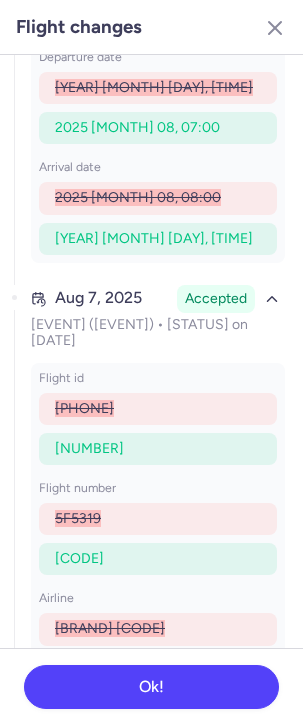 scroll, scrollTop: 1145, scrollLeft: 0, axis: vertical 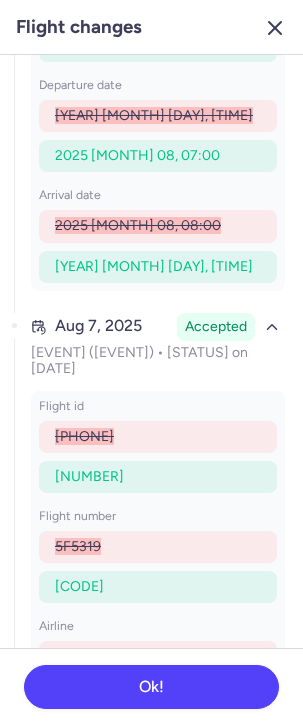 click 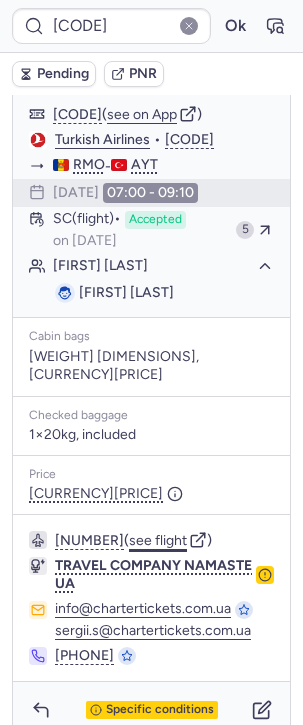 click on "see flight" 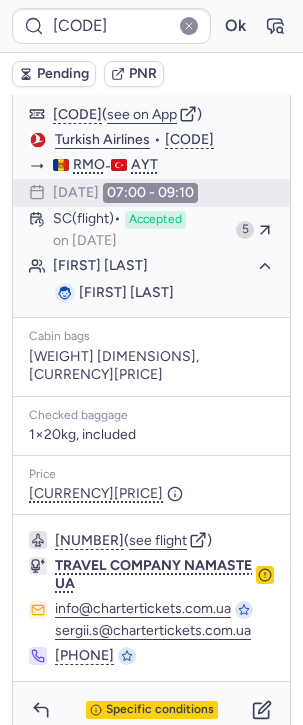 scroll, scrollTop: 175, scrollLeft: 0, axis: vertical 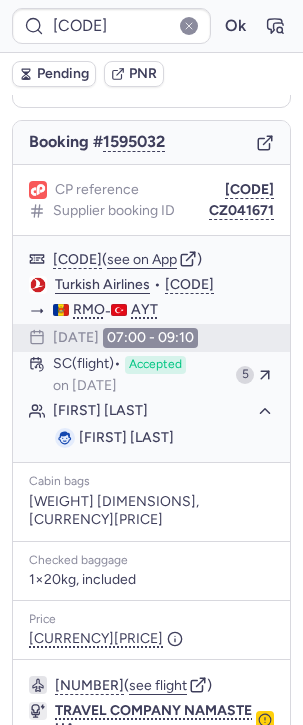 click 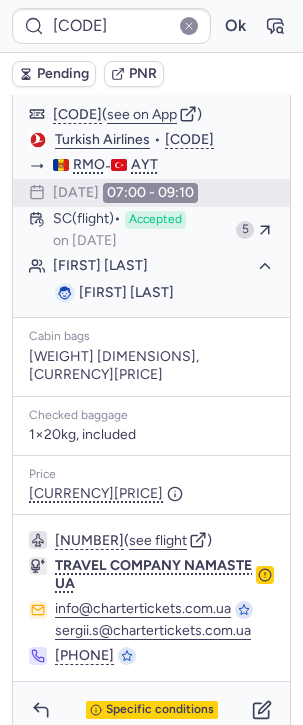 scroll, scrollTop: 114, scrollLeft: 0, axis: vertical 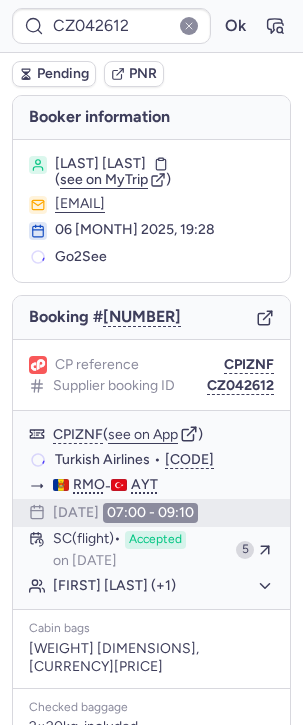 type on "[PHONE]" 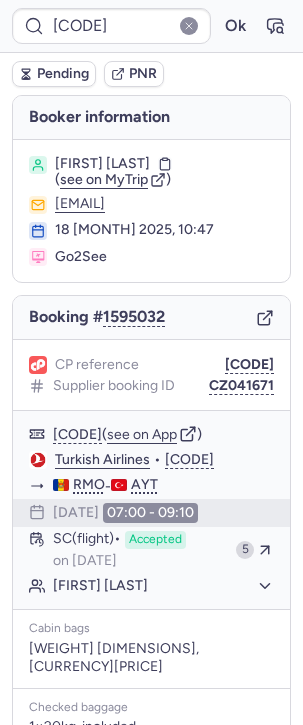 click 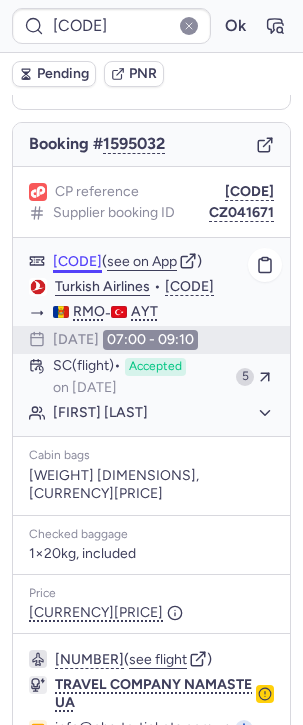 scroll, scrollTop: 202, scrollLeft: 0, axis: vertical 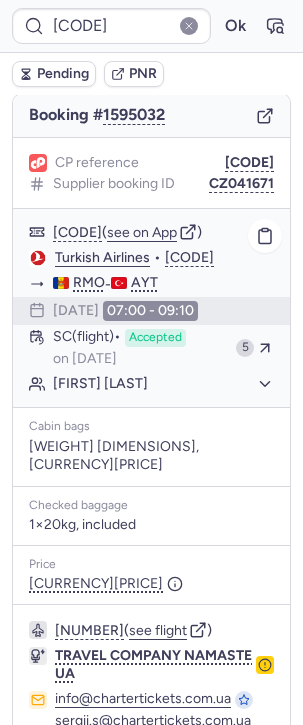click on "[FIRST] [LAST]" 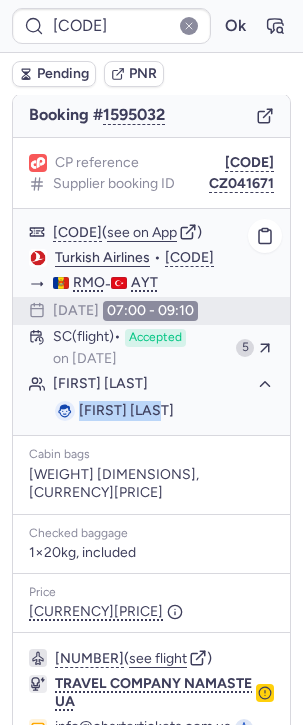 drag, startPoint x: 179, startPoint y: 399, endPoint x: 73, endPoint y: 399, distance: 106 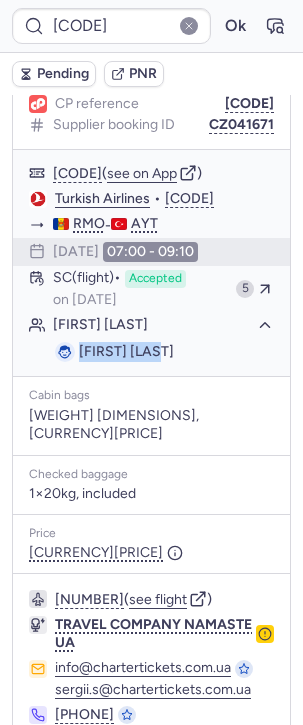 scroll, scrollTop: 320, scrollLeft: 0, axis: vertical 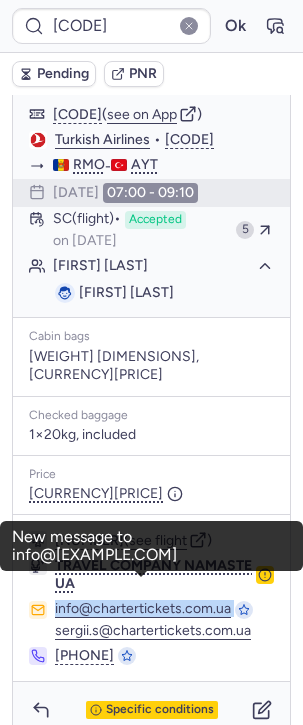 drag, startPoint x: 260, startPoint y: 580, endPoint x: 52, endPoint y: 581, distance: 208.00241 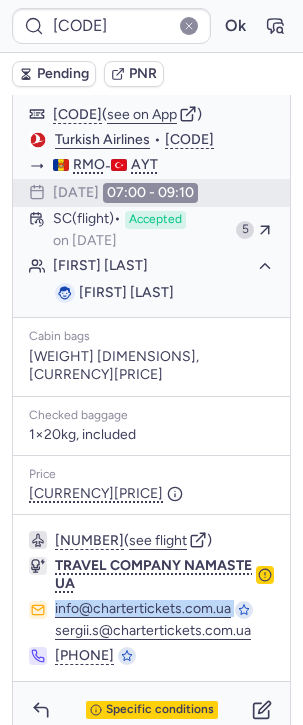copy on "info@chartertickets.com.ua" 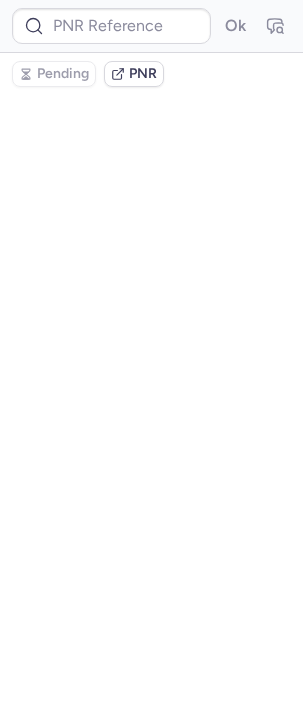 scroll, scrollTop: 0, scrollLeft: 0, axis: both 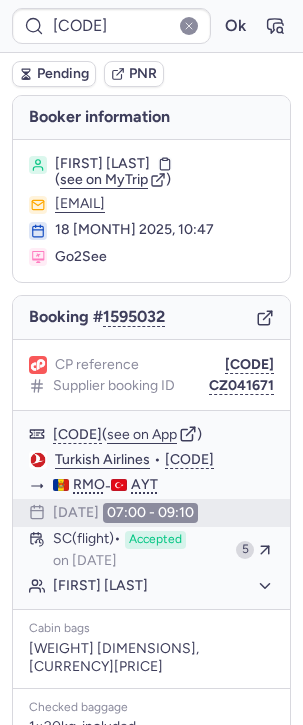 type on "CZ042543" 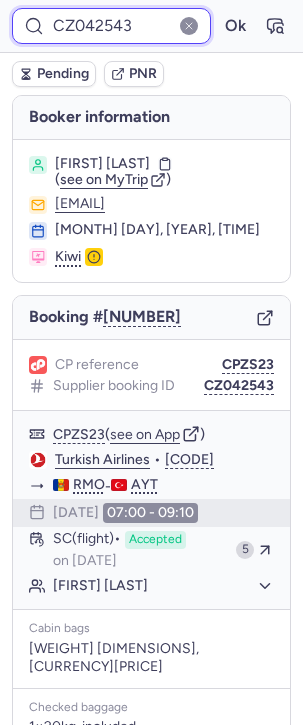 click on "CZ042543" at bounding box center (111, 26) 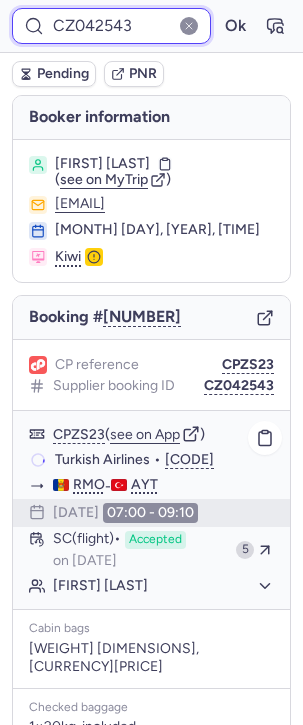 scroll, scrollTop: 291, scrollLeft: 0, axis: vertical 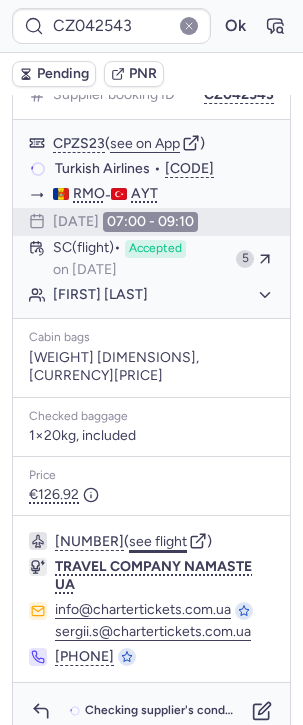 click on "see flight" 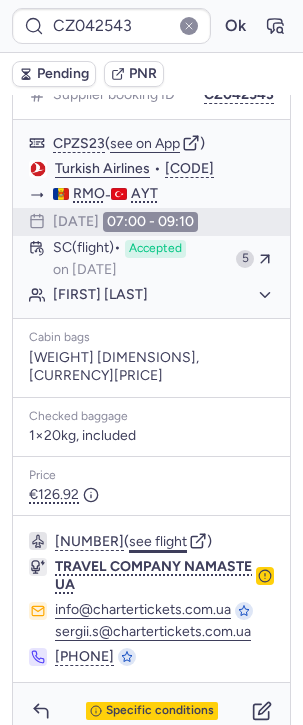 click on "see flight" 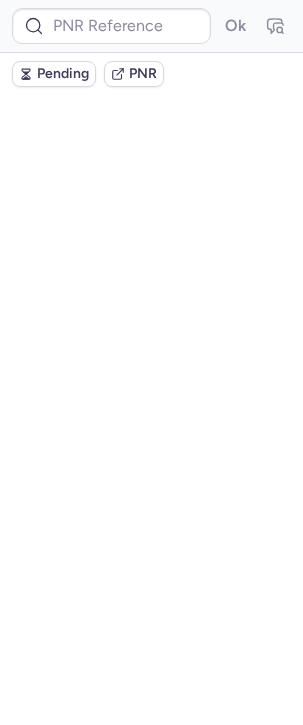 scroll, scrollTop: 0, scrollLeft: 0, axis: both 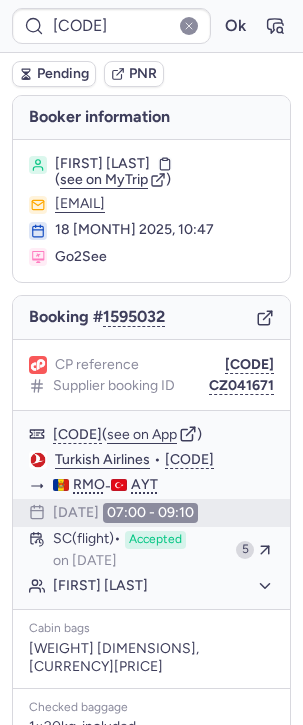 type on "CPHPSI" 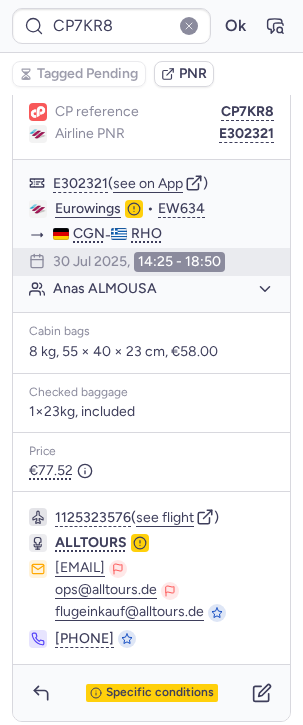 scroll, scrollTop: 0, scrollLeft: 0, axis: both 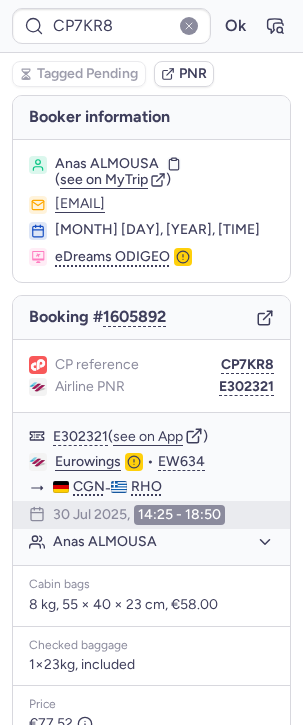 type on "CPHPSI" 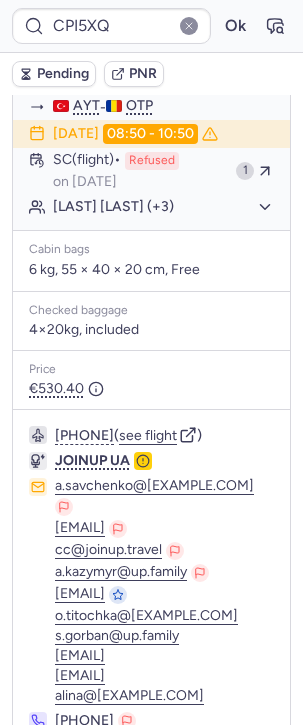 scroll, scrollTop: 360, scrollLeft: 0, axis: vertical 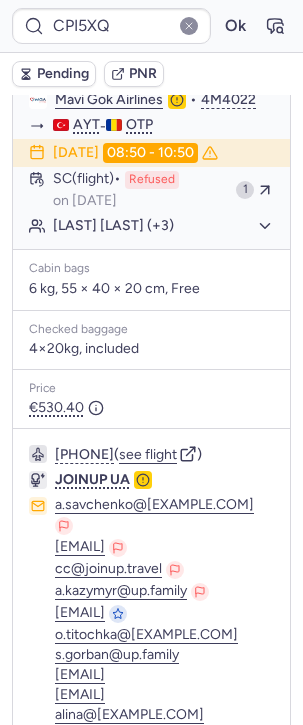 type on "CPCVAZ" 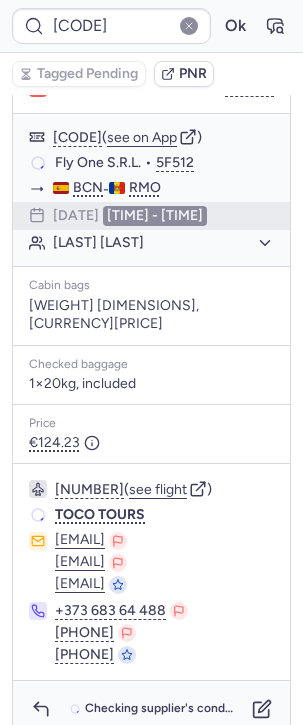 scroll, scrollTop: 275, scrollLeft: 0, axis: vertical 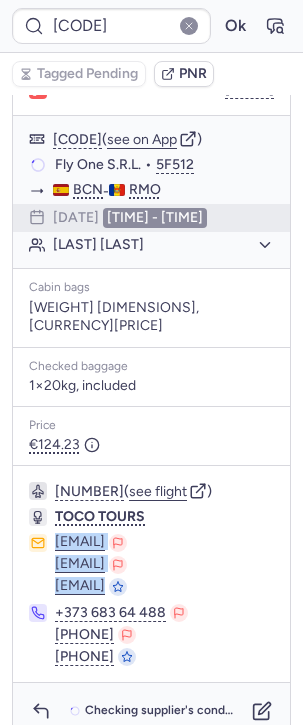 drag, startPoint x: 240, startPoint y: 559, endPoint x: 6, endPoint y: 559, distance: 234 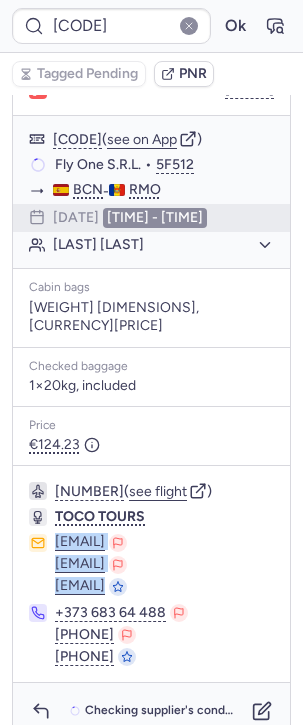 click on "Booker information Teodora STAVILA  ( see on MyTrip  )  666695777@skyisthecap.org 08 Aug 2025, 00:11 Kiwi Booking # 1636577 CP reference CPCVAZ CPCVAZ  ( see on App )  Fly One S.R.L.  •  5F512 BCN  -  RMO 08 Aug 2025,  16:40 - 21:10 Teodora STAVILA   Cabin bags  10 kg, 50 × 40 × 25 cm, €40.00 Checked baggage 1×20kg, included Price €124.23  764023027  ( see flight )  TOCO TOURS reservation@tocotour.md reservation@tocotour.md reservation@tocotour.md +373 683 64 488 +373 697 96 564 +373 22 220 000 Checking supplier's conditions..." at bounding box center (151, 279) 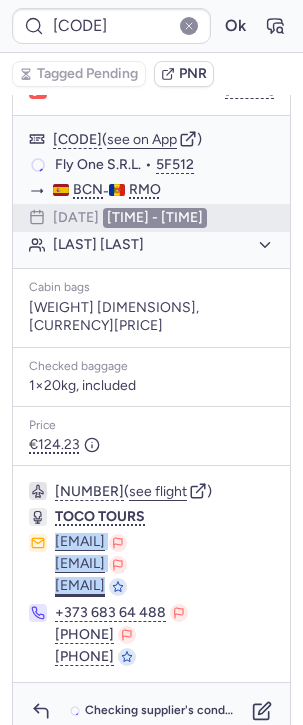 click on "reservation@tocotour.md" at bounding box center [80, 587] 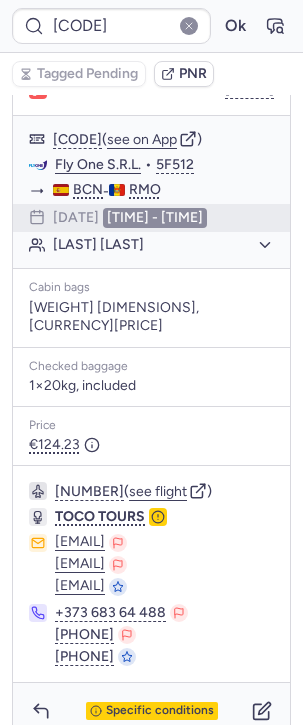 click on "reservation@tocotour.md reservation@tocotour.md reservation@tocotour.md" at bounding box center [164, 565] 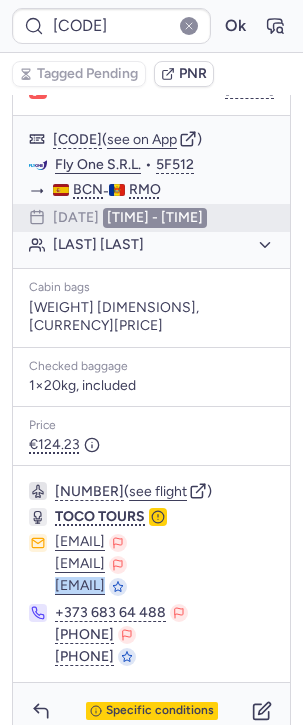 drag, startPoint x: 263, startPoint y: 570, endPoint x: 35, endPoint y: 555, distance: 228.49289 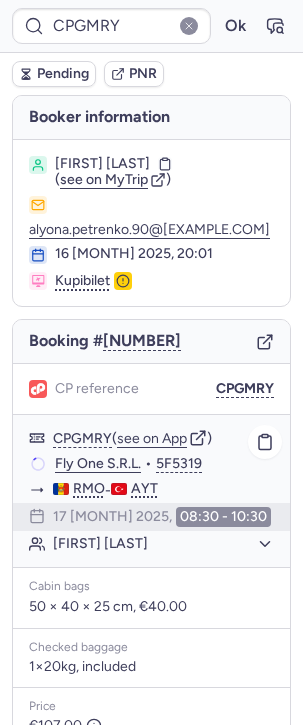 scroll, scrollTop: 275, scrollLeft: 0, axis: vertical 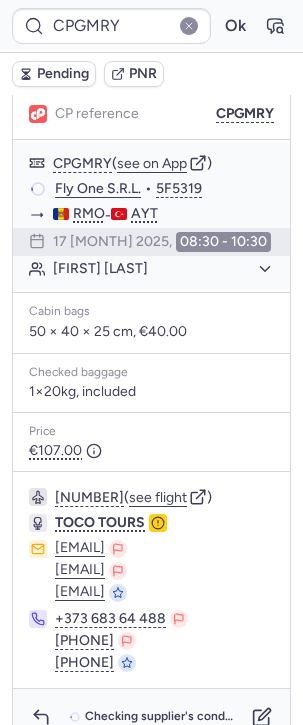 click on "1134692515  ( see flight )  TOCO TOURS reservation@tocotour.md reservation@tocotour.md reservation@tocotour.md +373 683 64 488 +373 697 96 564 +373 22 220 000" at bounding box center (151, 580) 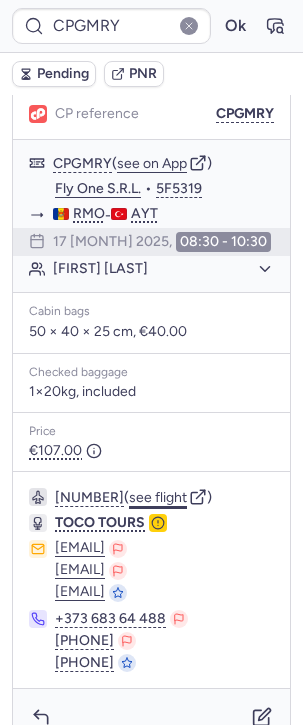 click on "see flight" 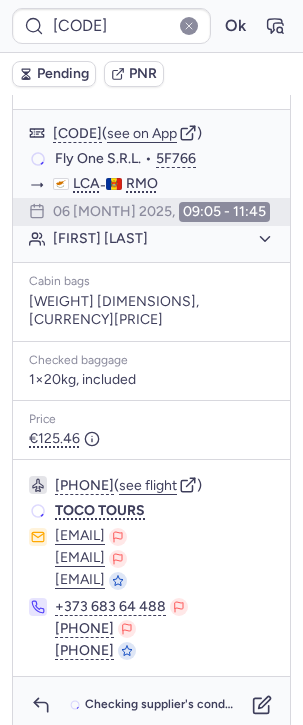 scroll, scrollTop: 275, scrollLeft: 0, axis: vertical 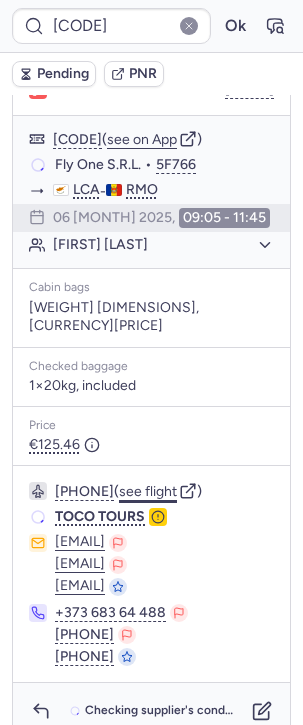 click on "see flight" 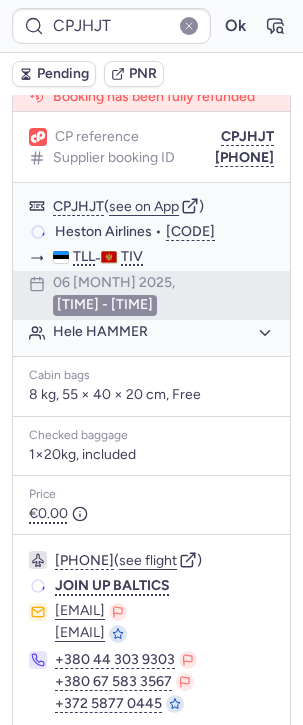 scroll, scrollTop: 245, scrollLeft: 0, axis: vertical 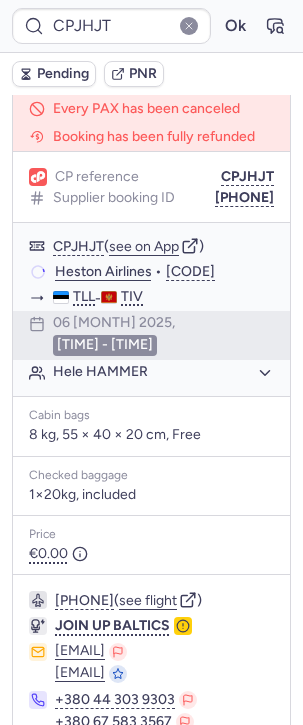 type on "CPH7L9" 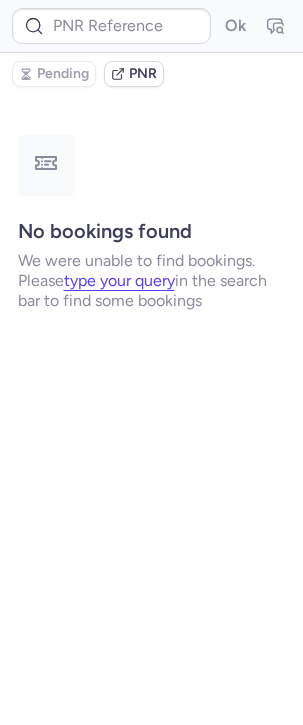 scroll, scrollTop: 0, scrollLeft: 0, axis: both 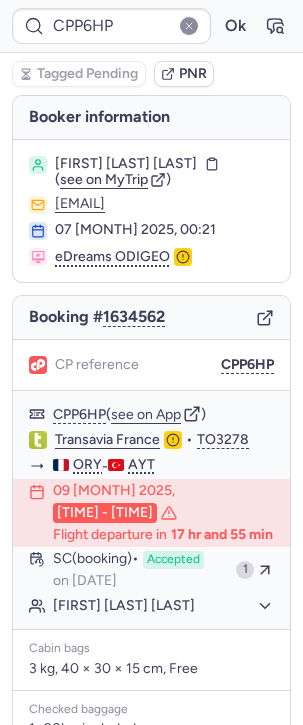 type on "CPH7L9" 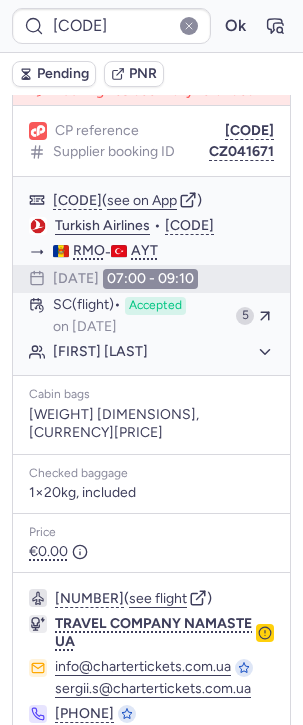 scroll, scrollTop: 348, scrollLeft: 0, axis: vertical 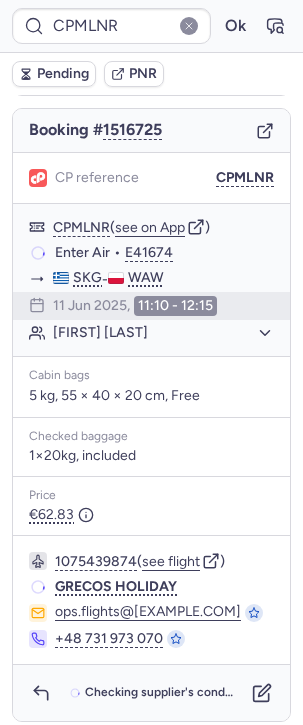 type on "CPKWKM" 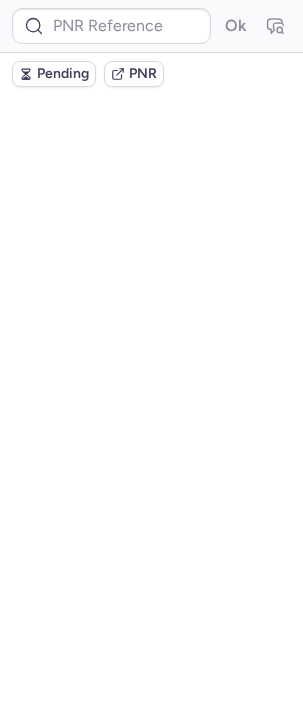 scroll, scrollTop: 0, scrollLeft: 0, axis: both 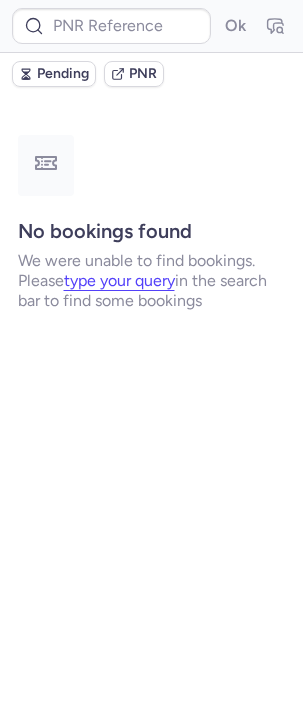 type on "CPZHPC" 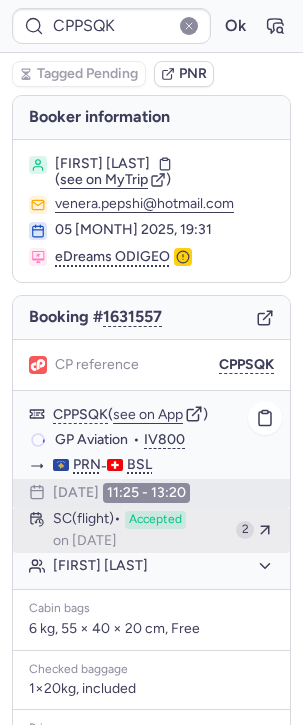 scroll, scrollTop: 297, scrollLeft: 0, axis: vertical 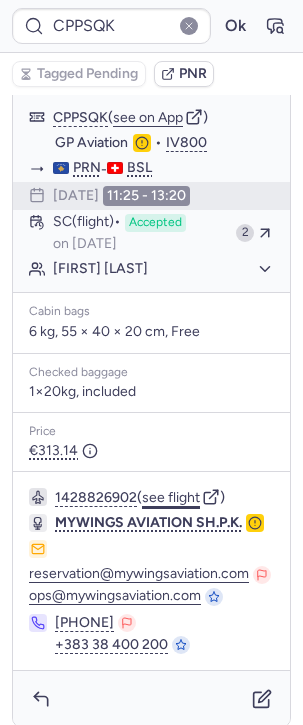 click on "see flight" 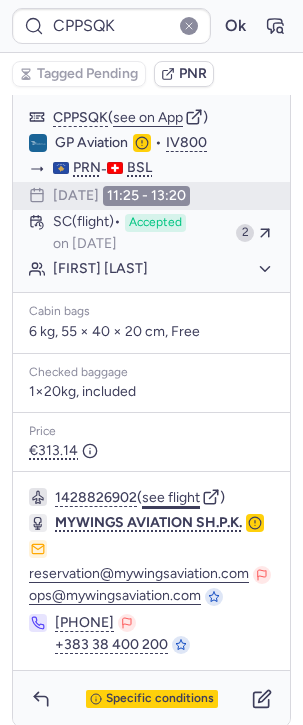 type on "CPORSH" 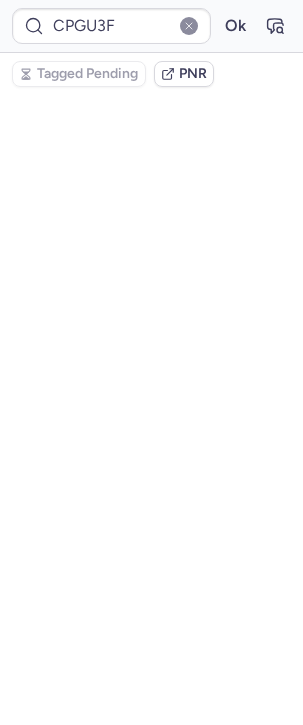 scroll, scrollTop: 87, scrollLeft: 0, axis: vertical 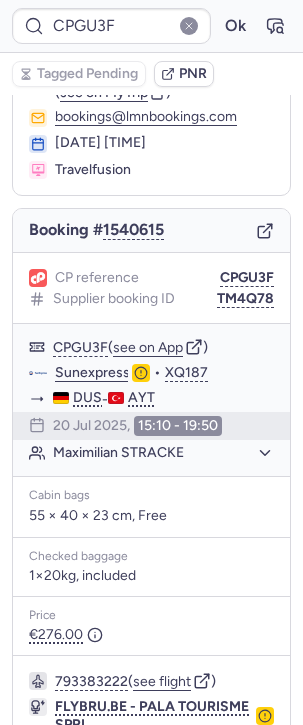 type on "7370578" 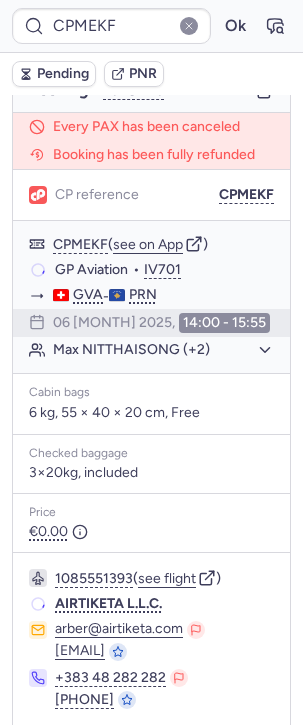scroll, scrollTop: 187, scrollLeft: 0, axis: vertical 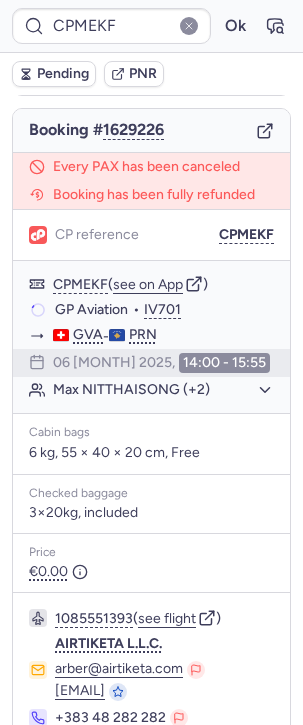 type on "CP8IL2" 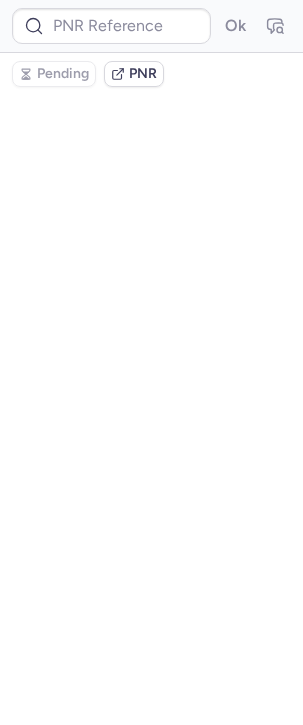 scroll, scrollTop: 0, scrollLeft: 0, axis: both 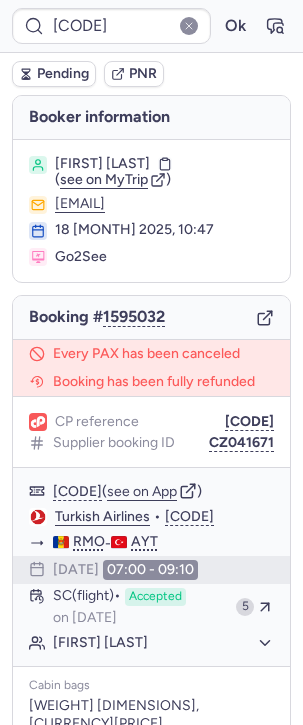 click at bounding box center (265, 317) 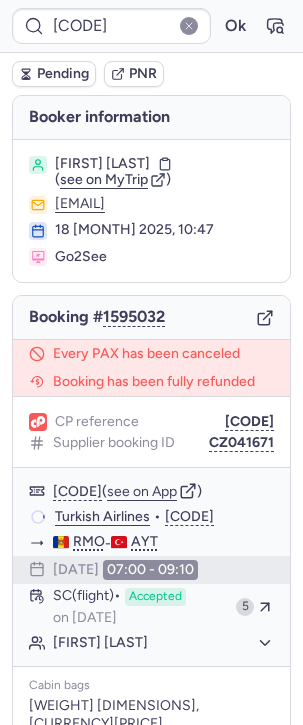 type on "CPH7L9" 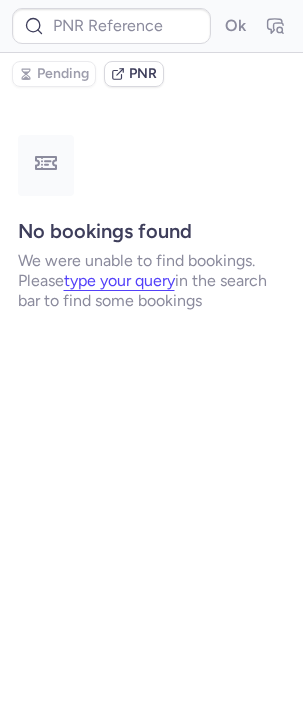 type on "7285244" 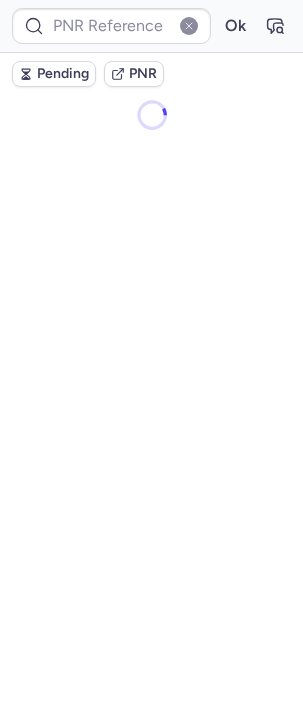 type on "[PHONE]" 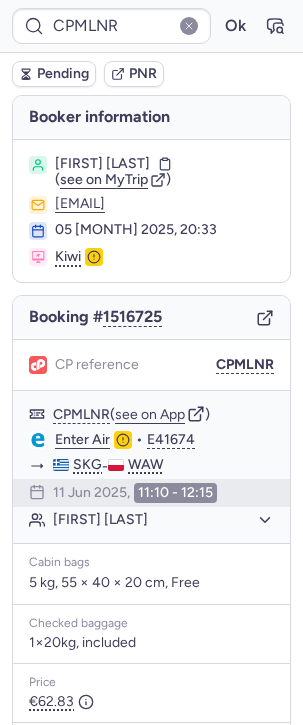 type on "CPKWKM" 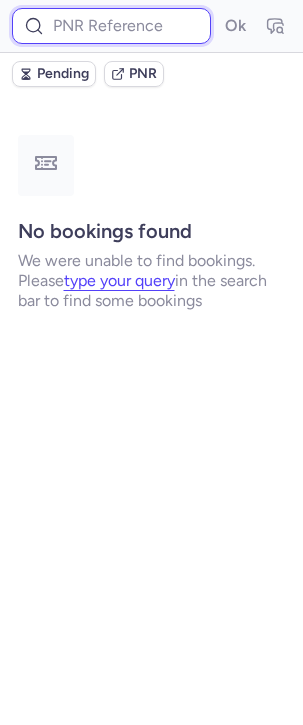 click at bounding box center (111, 26) 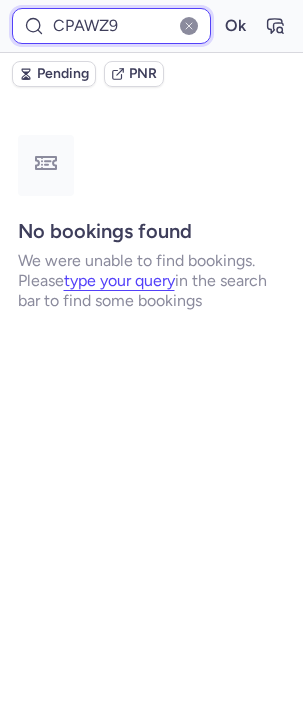 click on "Ok" at bounding box center [235, 26] 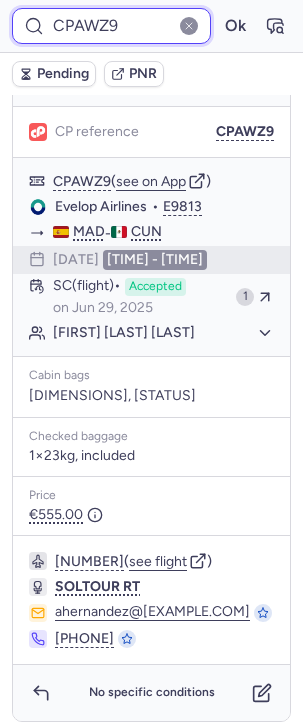 scroll, scrollTop: 0, scrollLeft: 0, axis: both 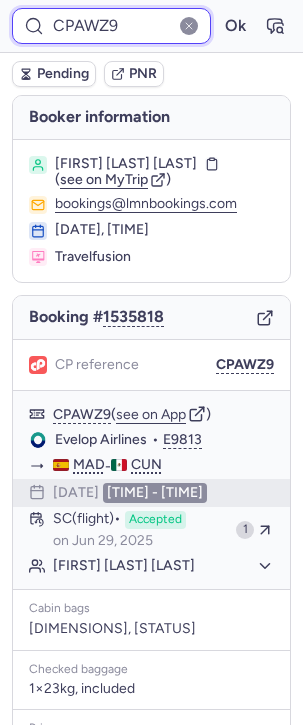 click on "CPAWZ9" at bounding box center (111, 26) 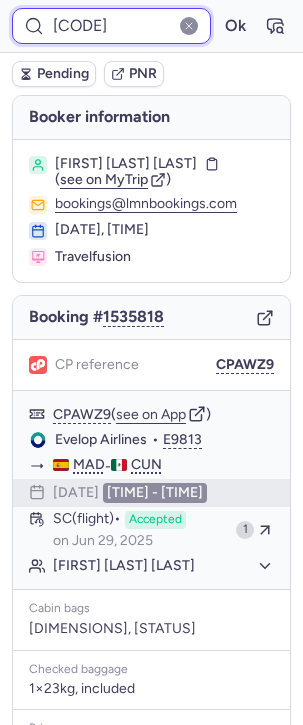 type on "CPWL8R" 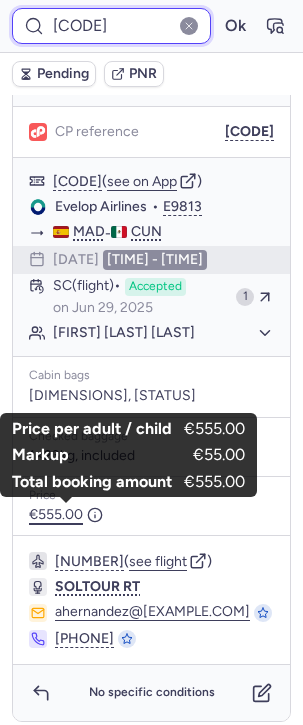 scroll, scrollTop: 0, scrollLeft: 0, axis: both 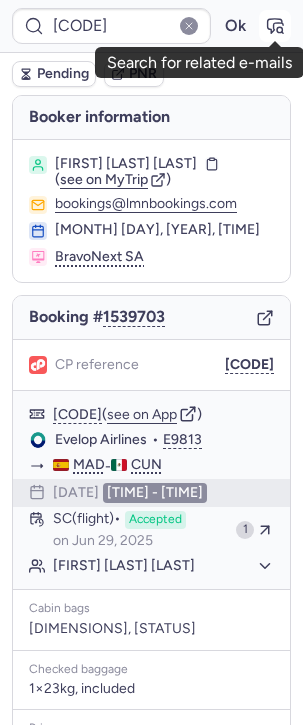 click 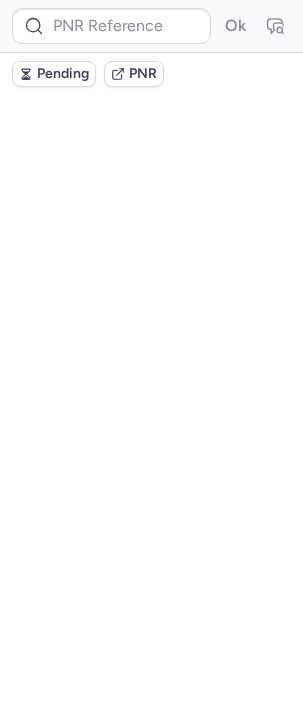 type on "CPWL8R" 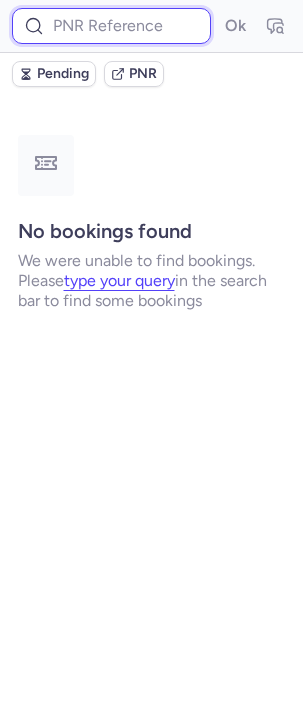 click at bounding box center (111, 26) 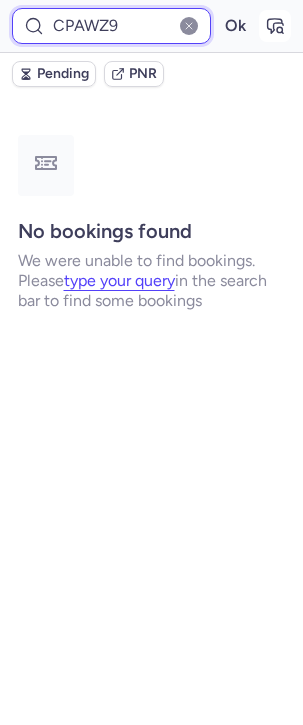 type on "CPAWZ9" 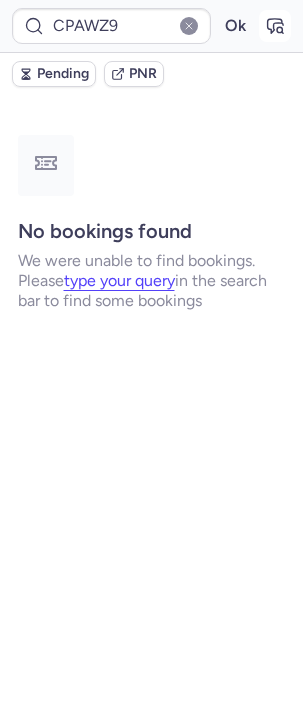 click 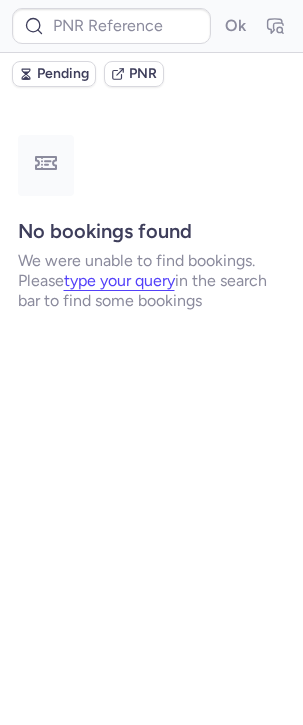 type on "CPH7L9" 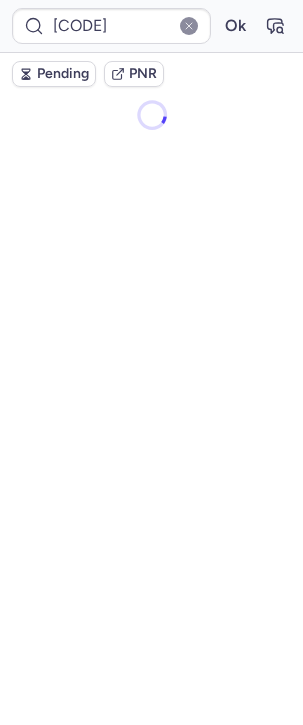 type on "CPH7L9" 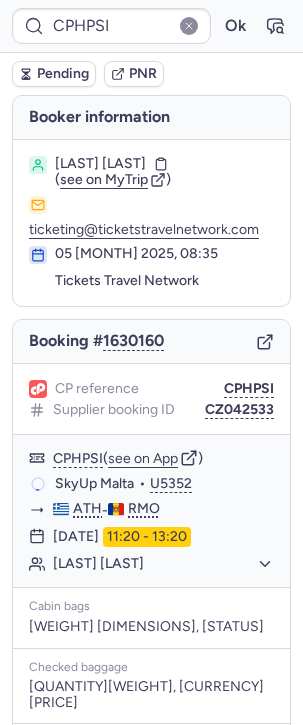 type on "7167967" 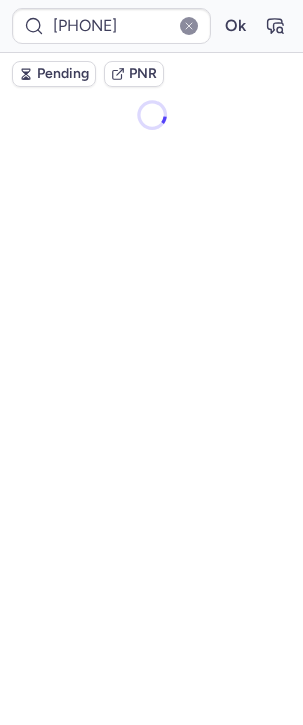 type 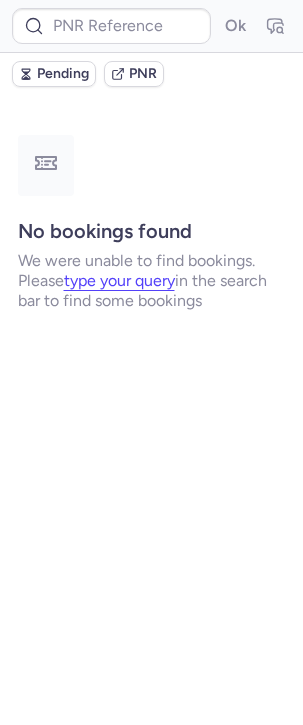 scroll, scrollTop: 0, scrollLeft: 0, axis: both 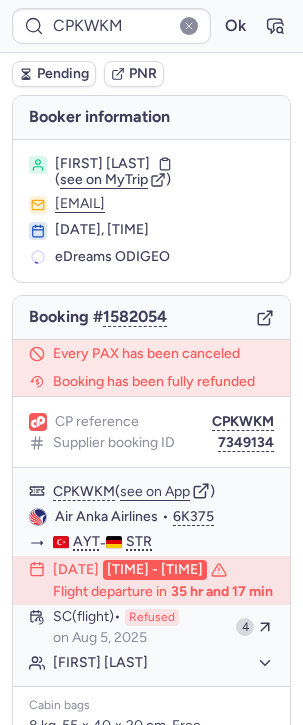 type on "CPH7L9" 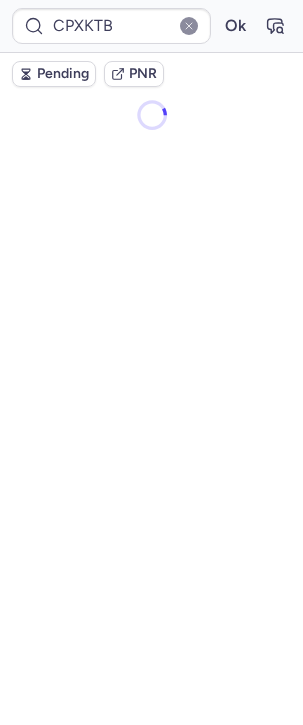 type on "CPQBB3" 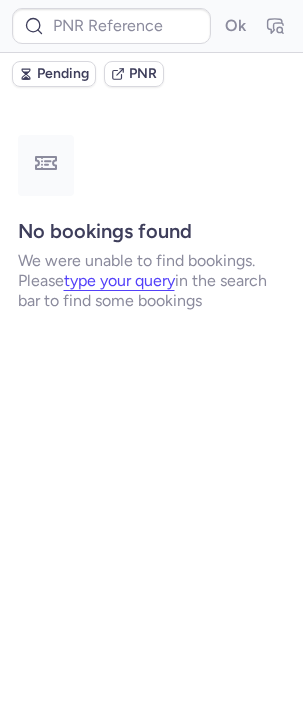 type on "CPQBB3" 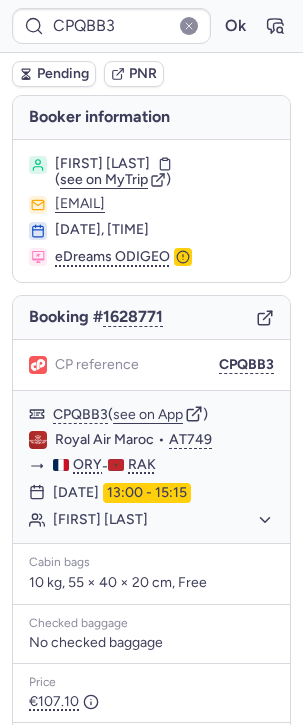 type 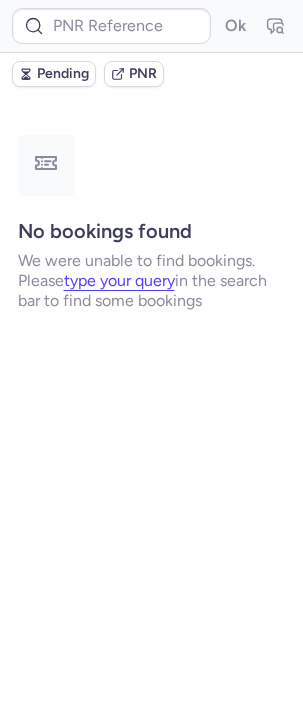 scroll, scrollTop: 0, scrollLeft: 0, axis: both 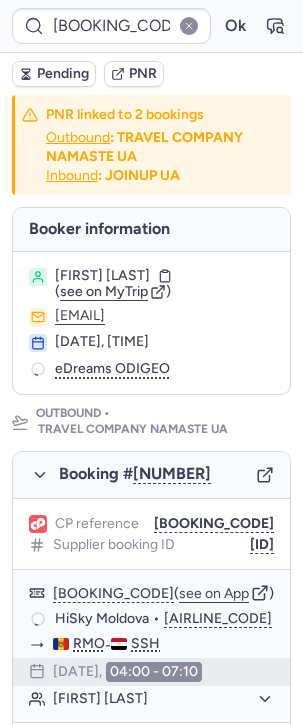 type on "CPQBB3" 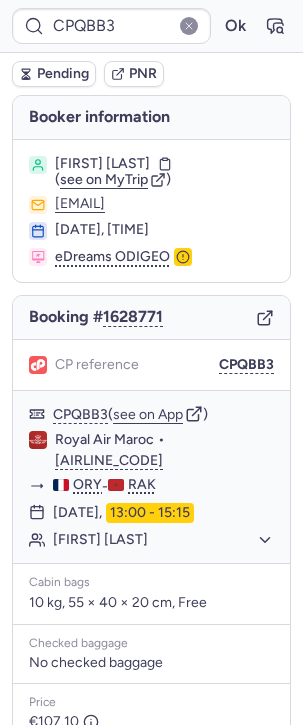 type 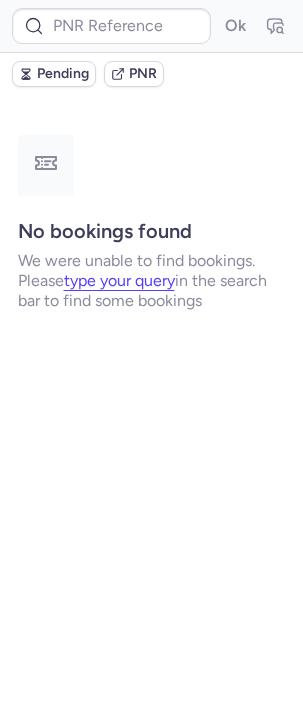 scroll, scrollTop: 0, scrollLeft: 0, axis: both 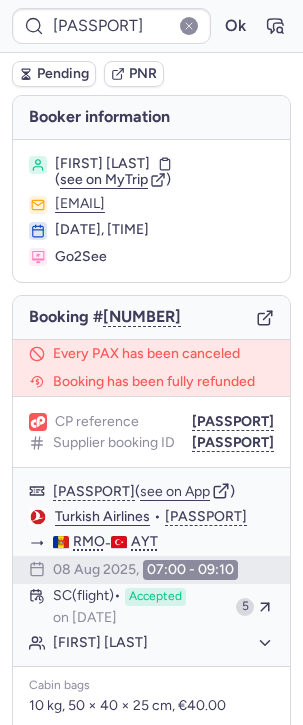 click 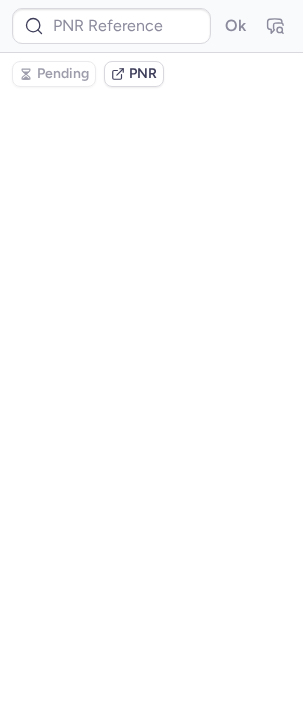 type on "[PASSPORT]" 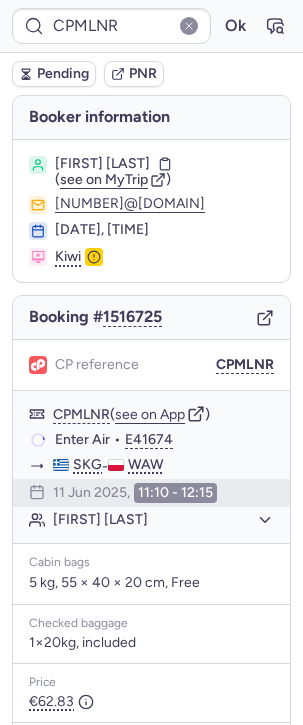 type on "CPKWKM" 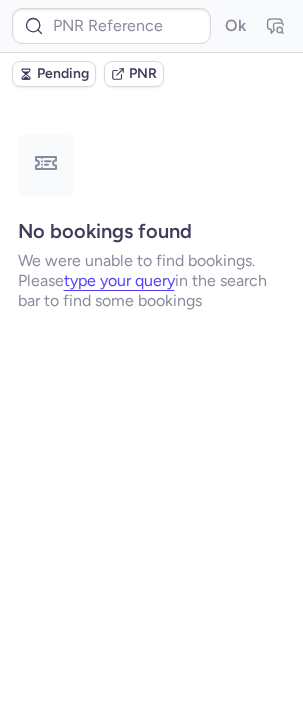 type on "CPH7L9" 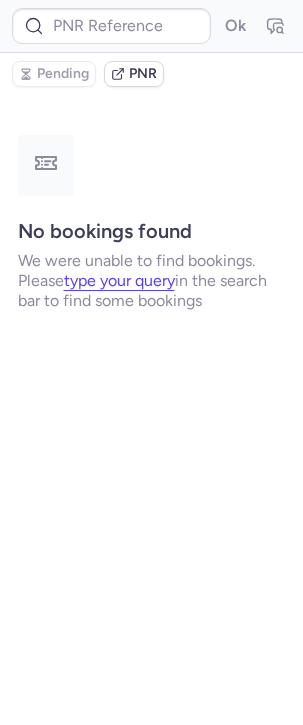 type on "[ALPHANUMERIC]" 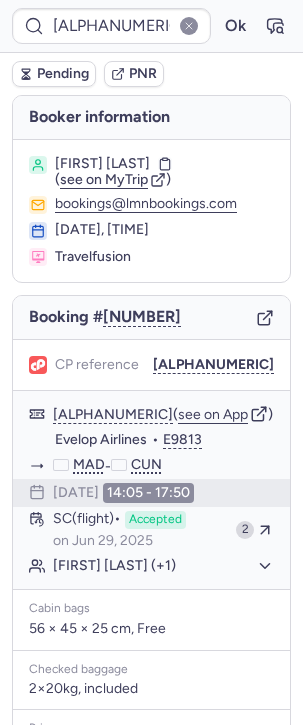 type 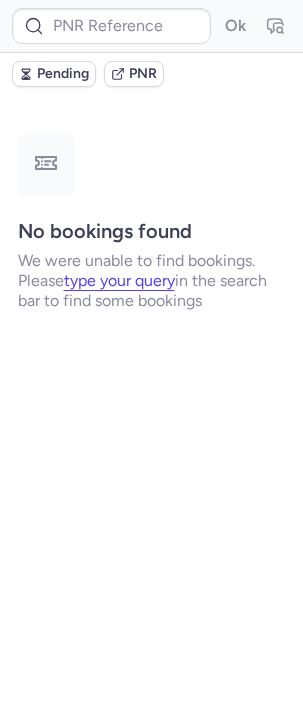 scroll, scrollTop: 0, scrollLeft: 0, axis: both 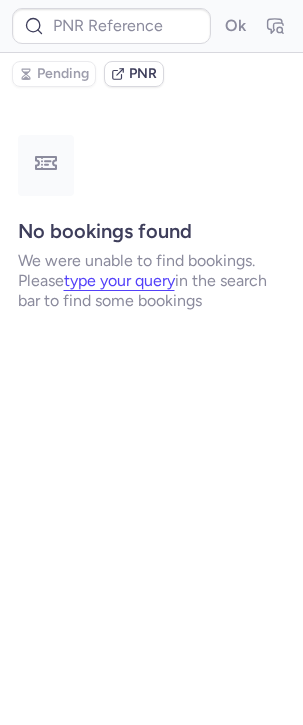 type on "[PHONE]" 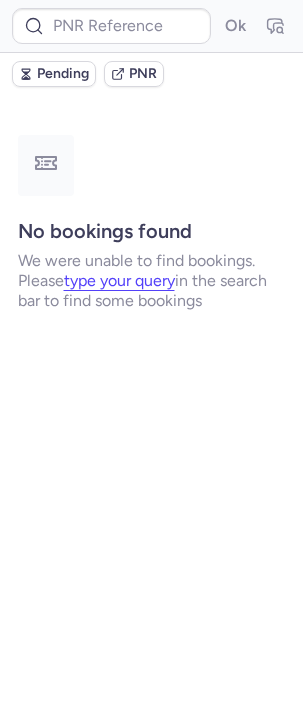 type on "CP2K6A" 